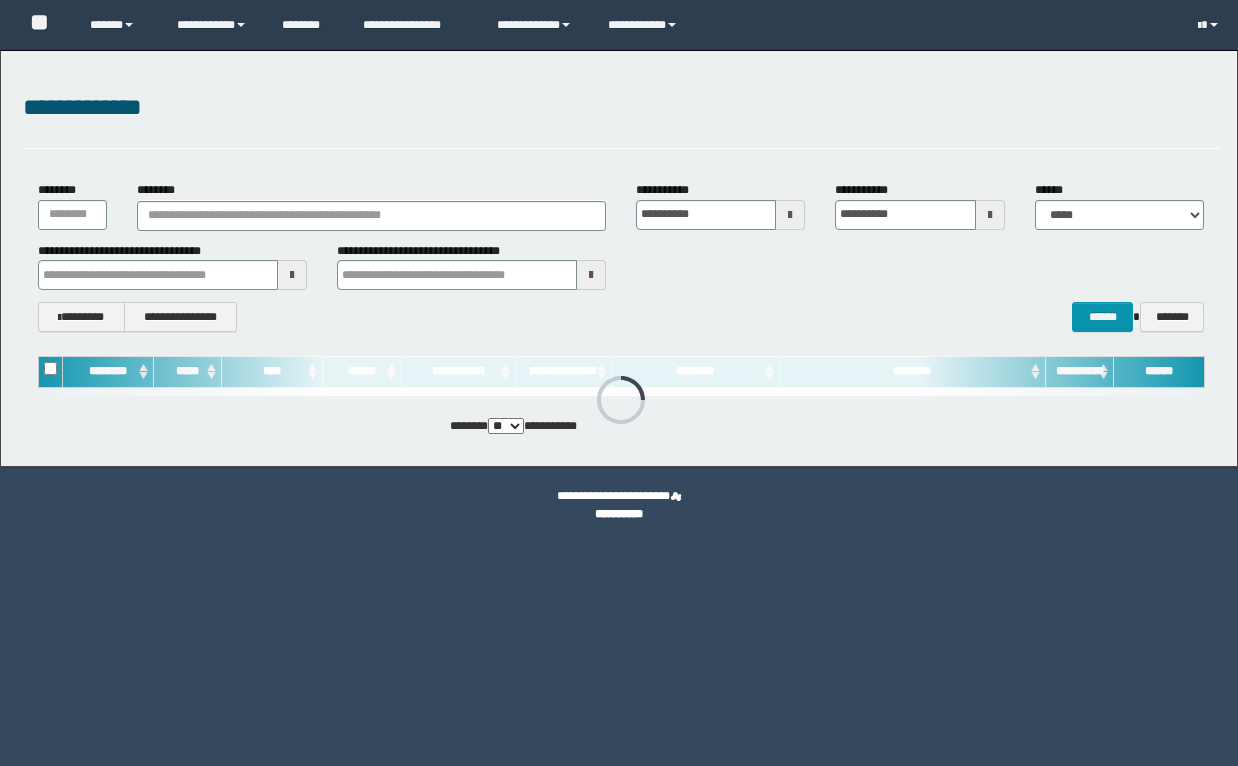 scroll, scrollTop: 0, scrollLeft: 0, axis: both 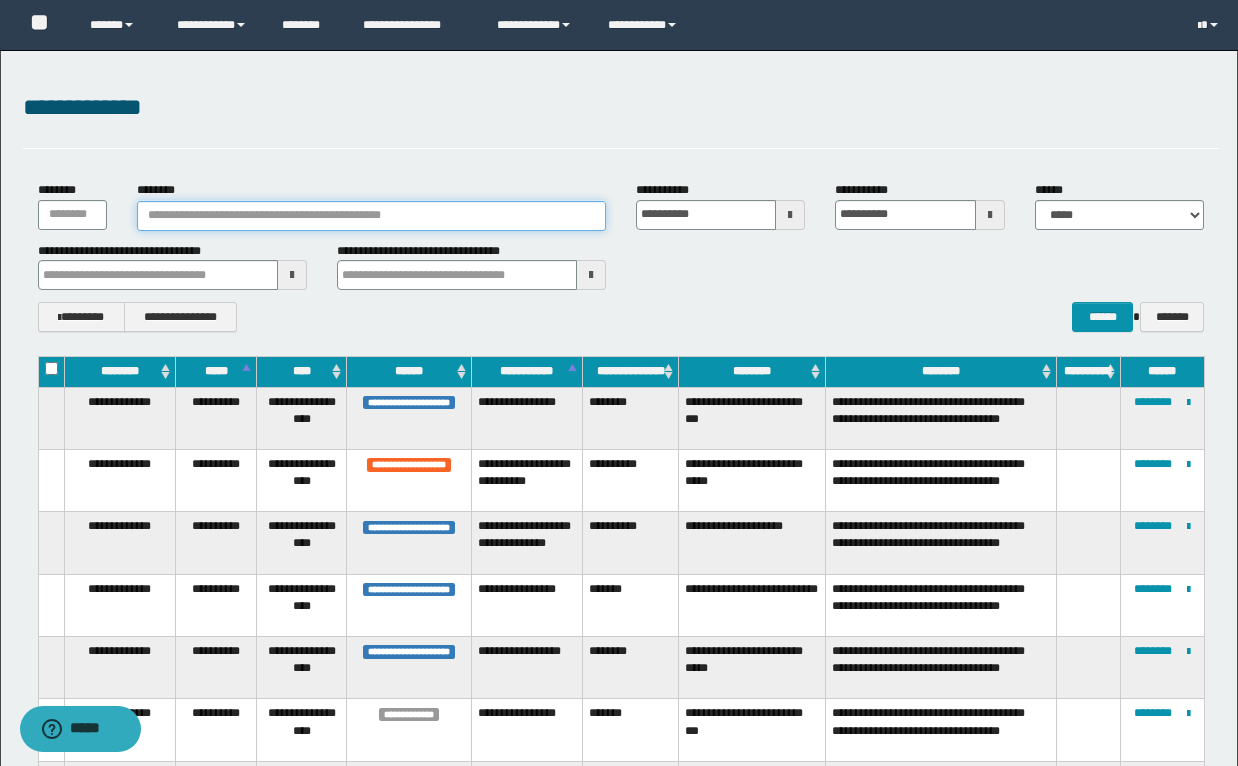 click on "********" at bounding box center (371, 216) 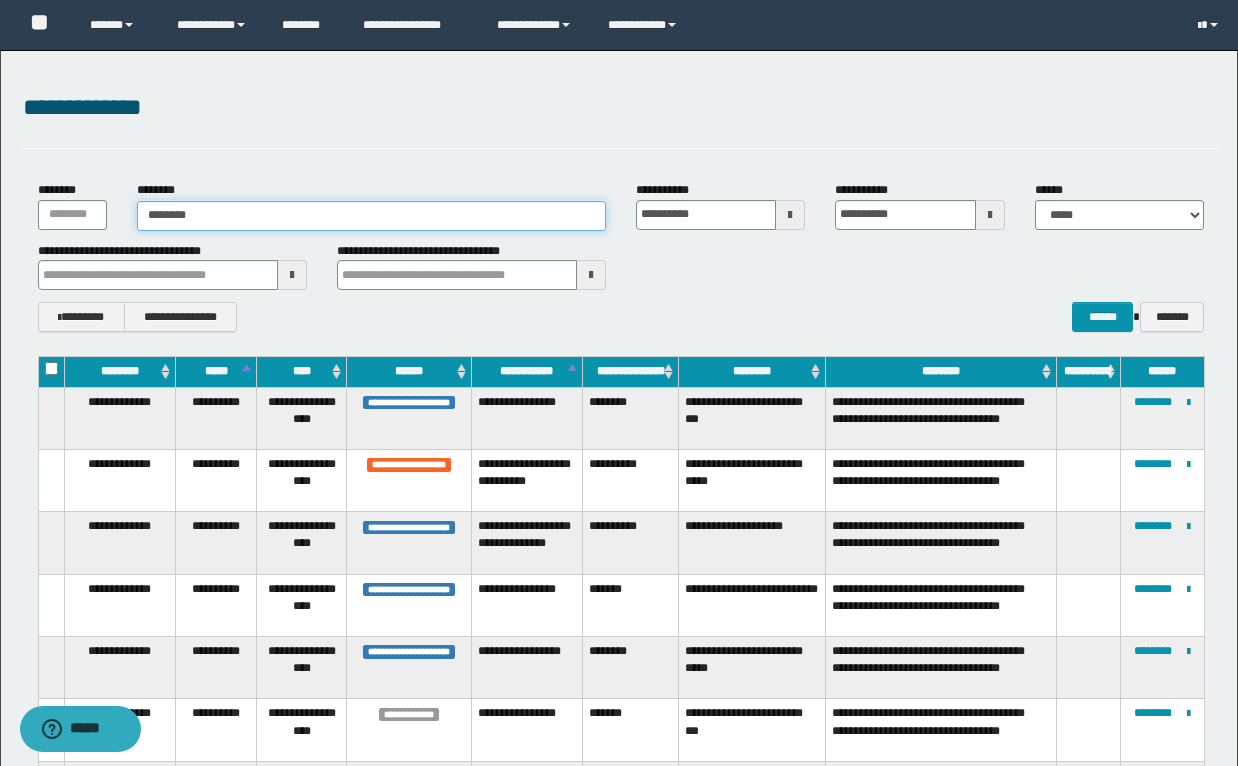 type on "*********" 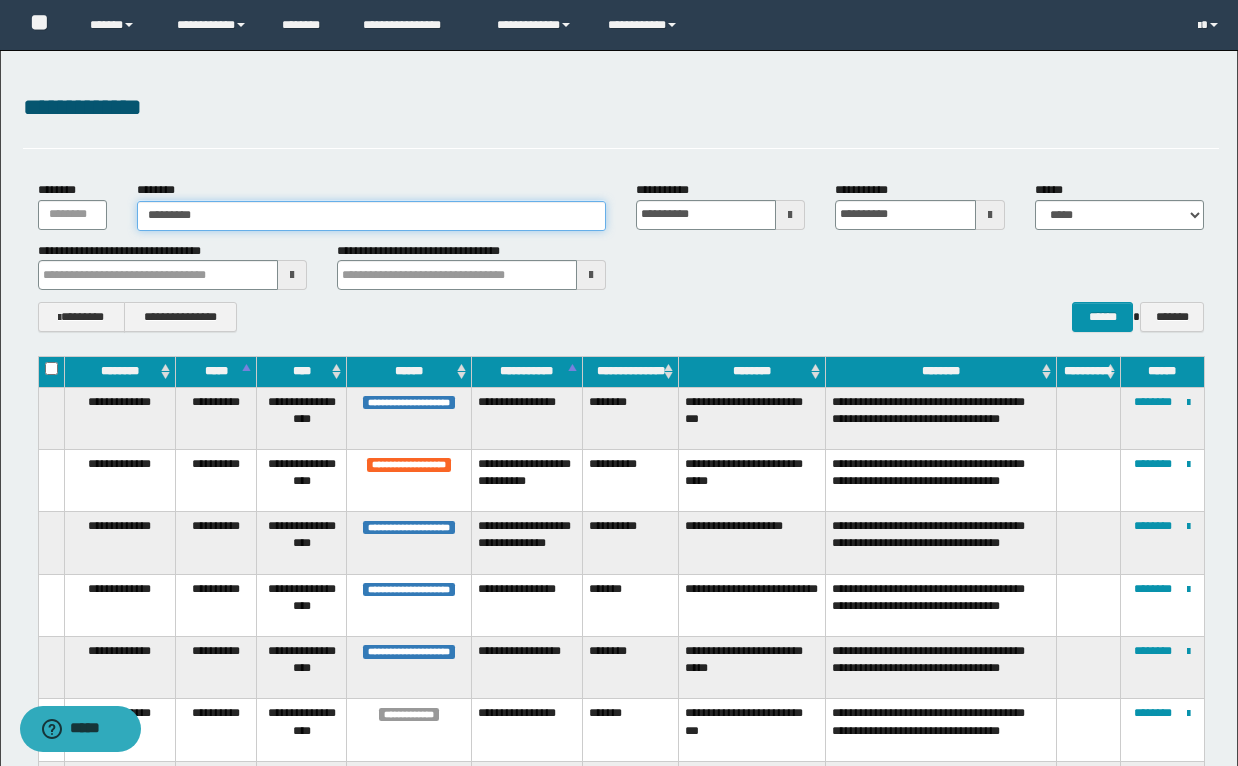 type on "*********" 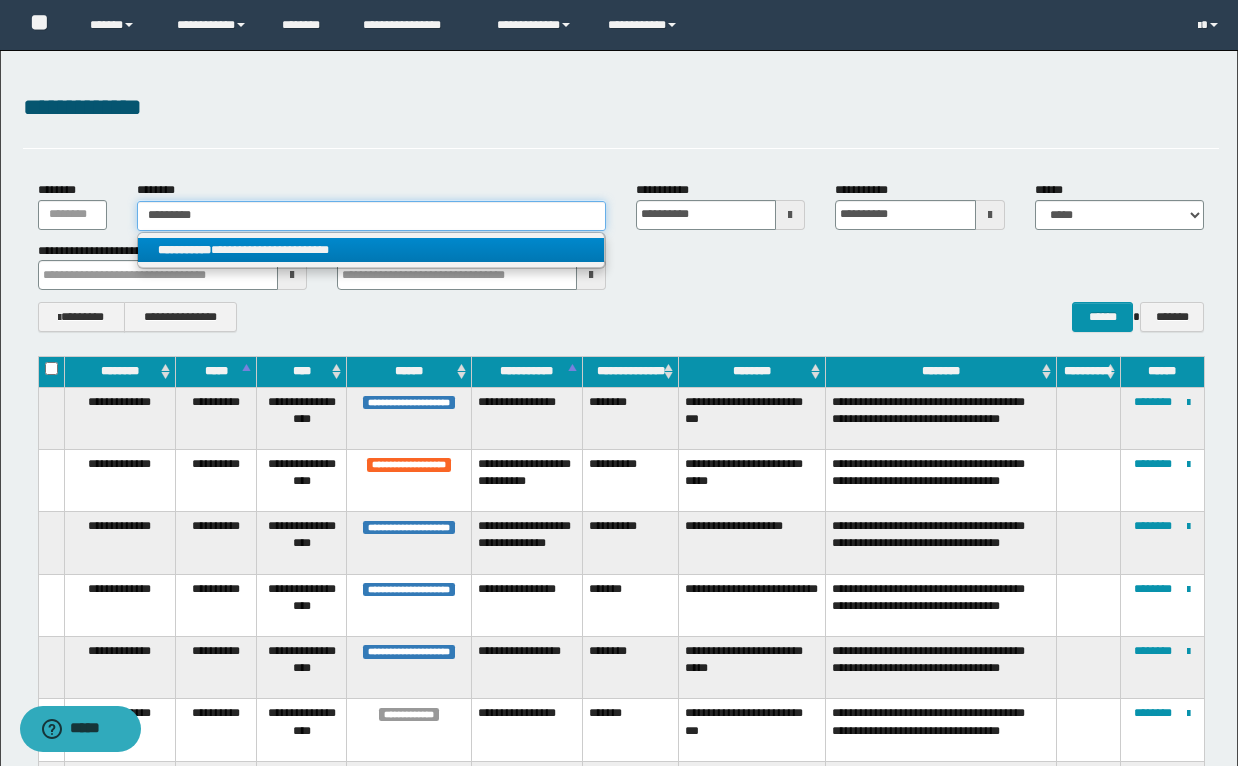 type on "*********" 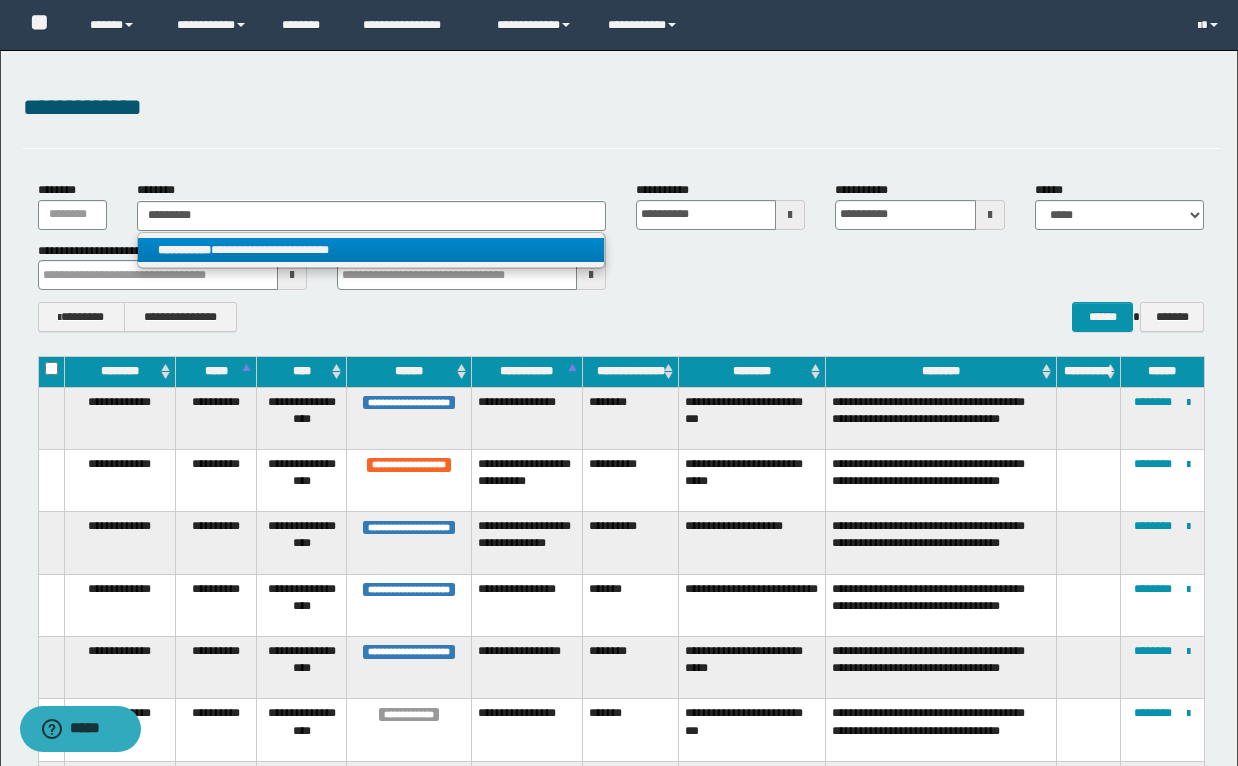 click on "**********" at bounding box center (371, 250) 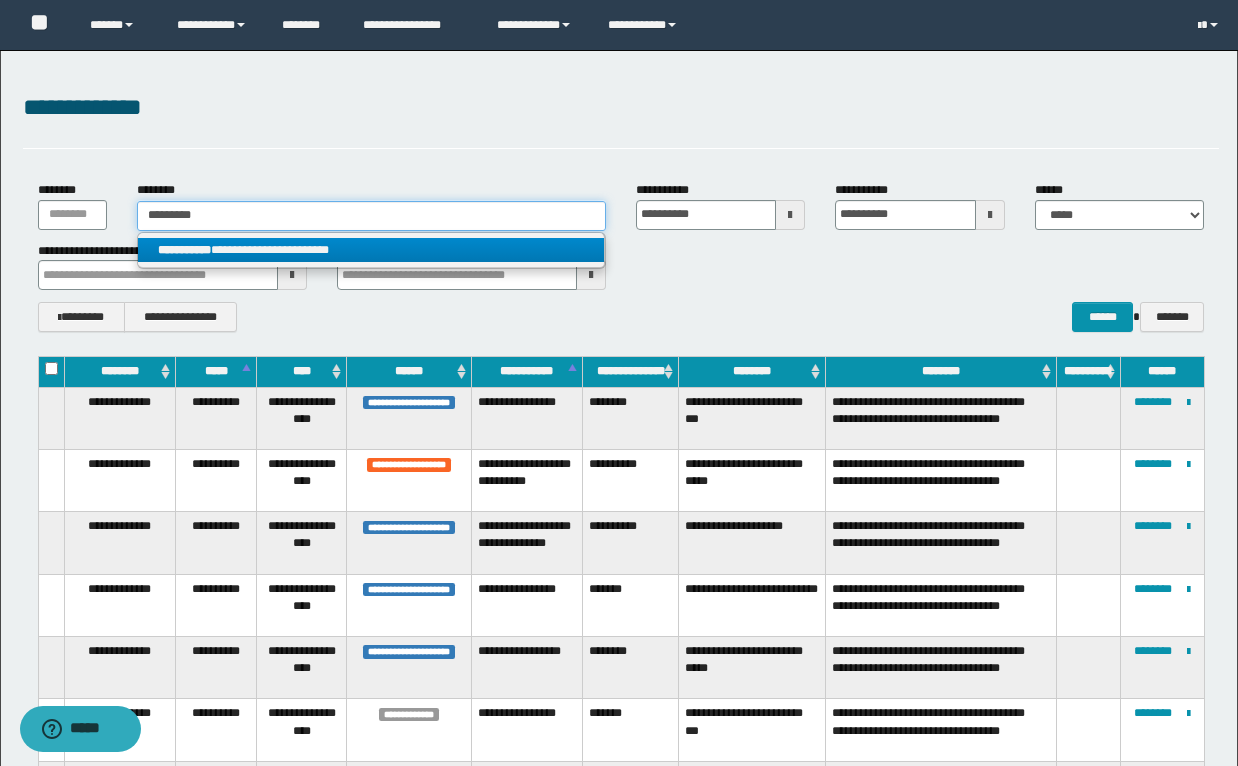 type 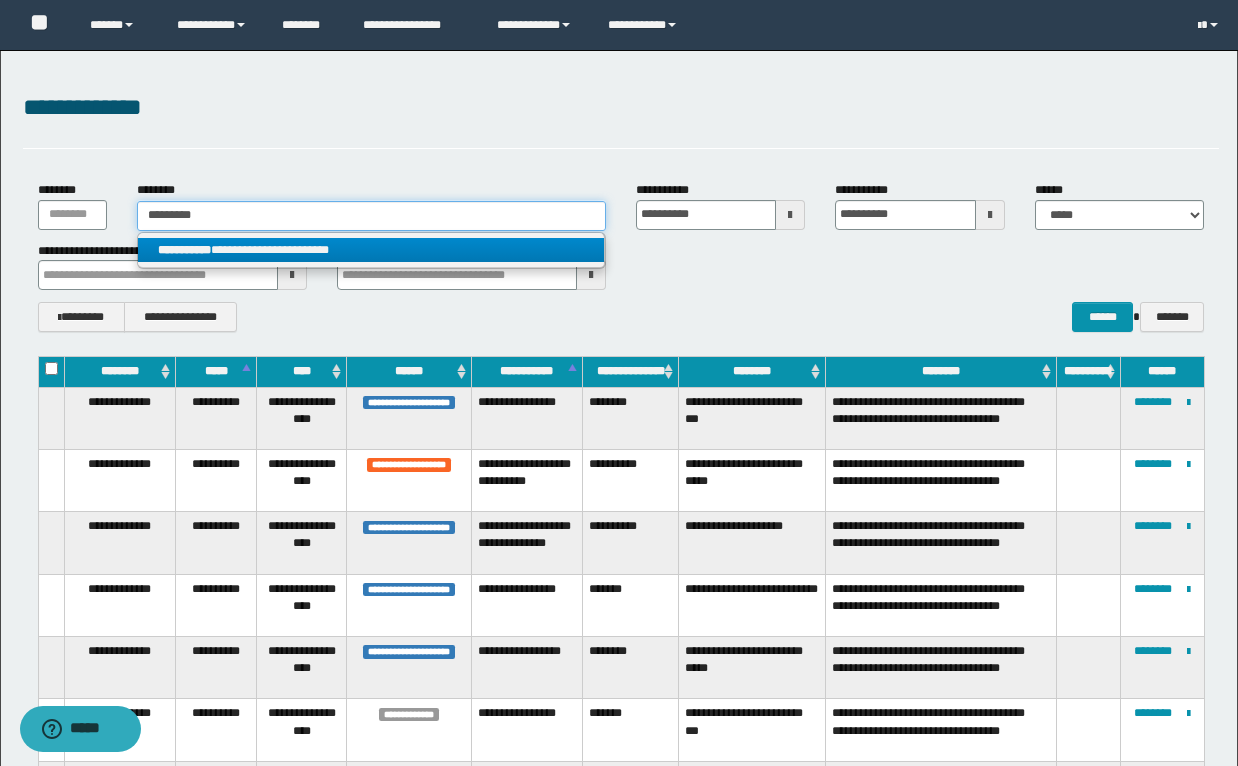 type on "**********" 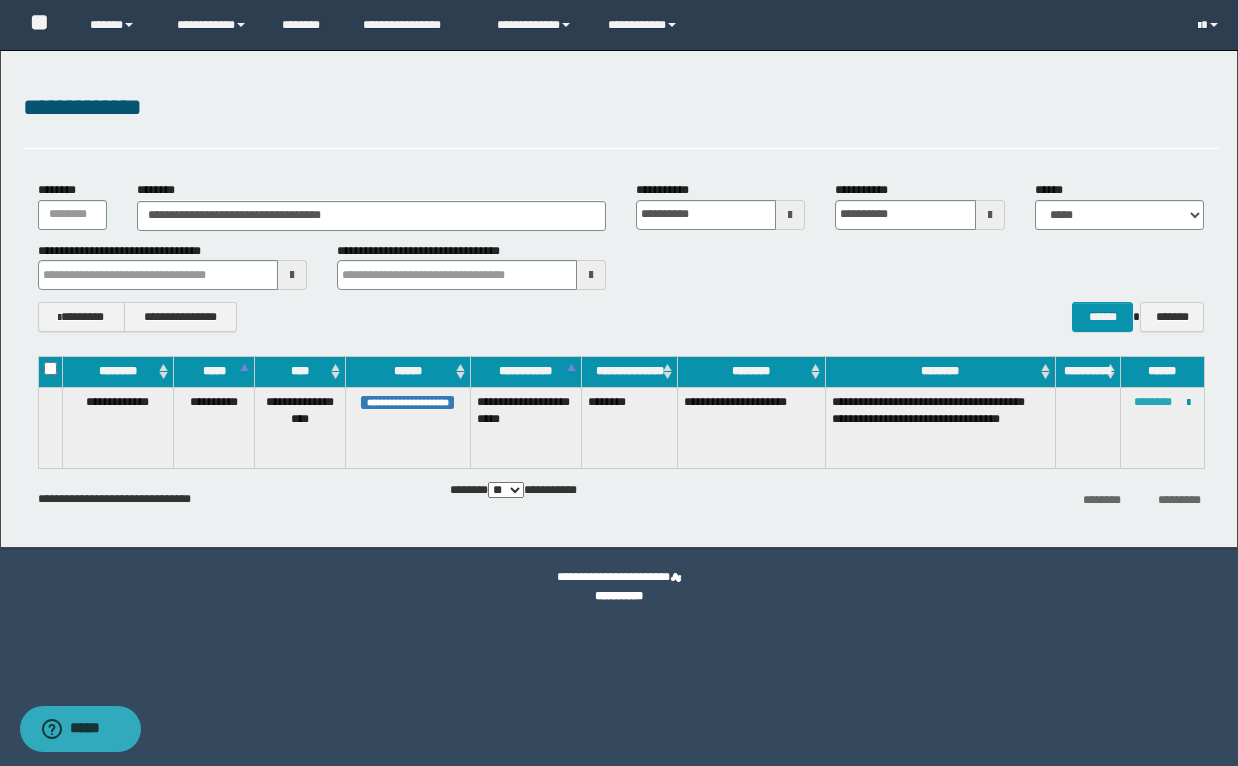 click on "********" at bounding box center (1153, 402) 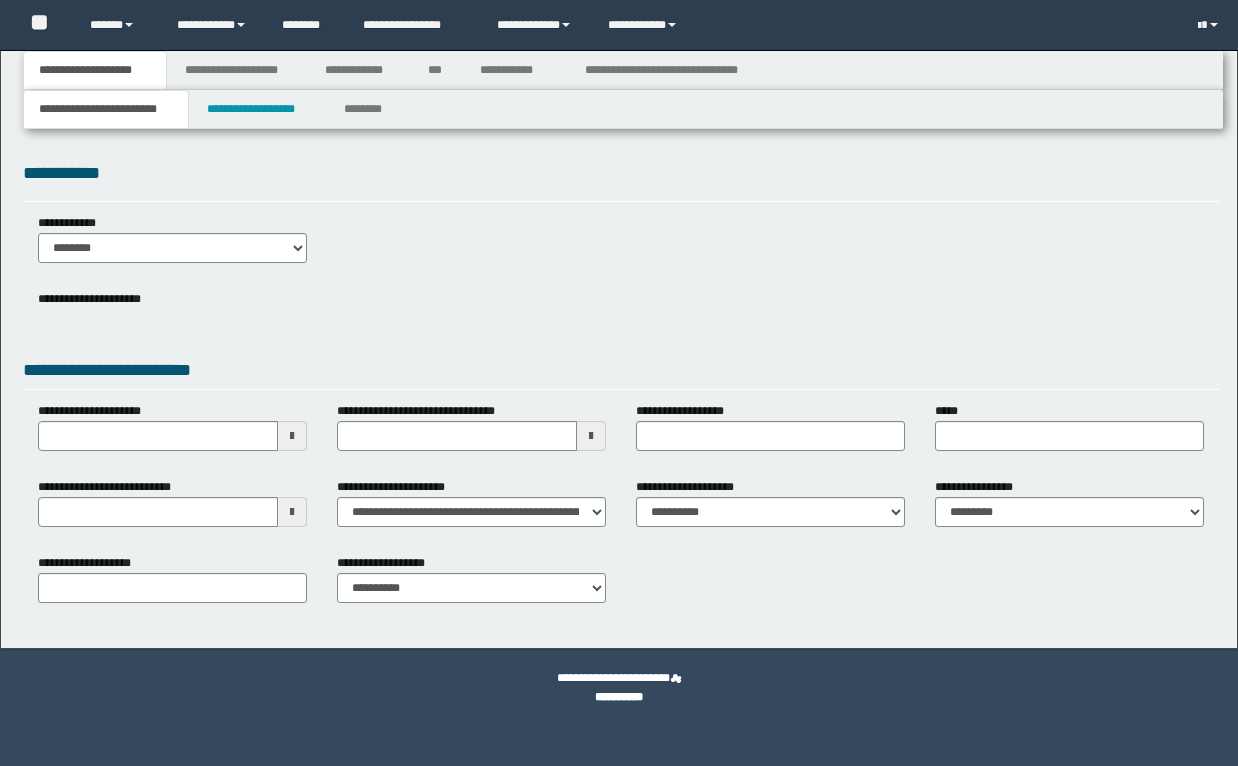 scroll, scrollTop: 0, scrollLeft: 0, axis: both 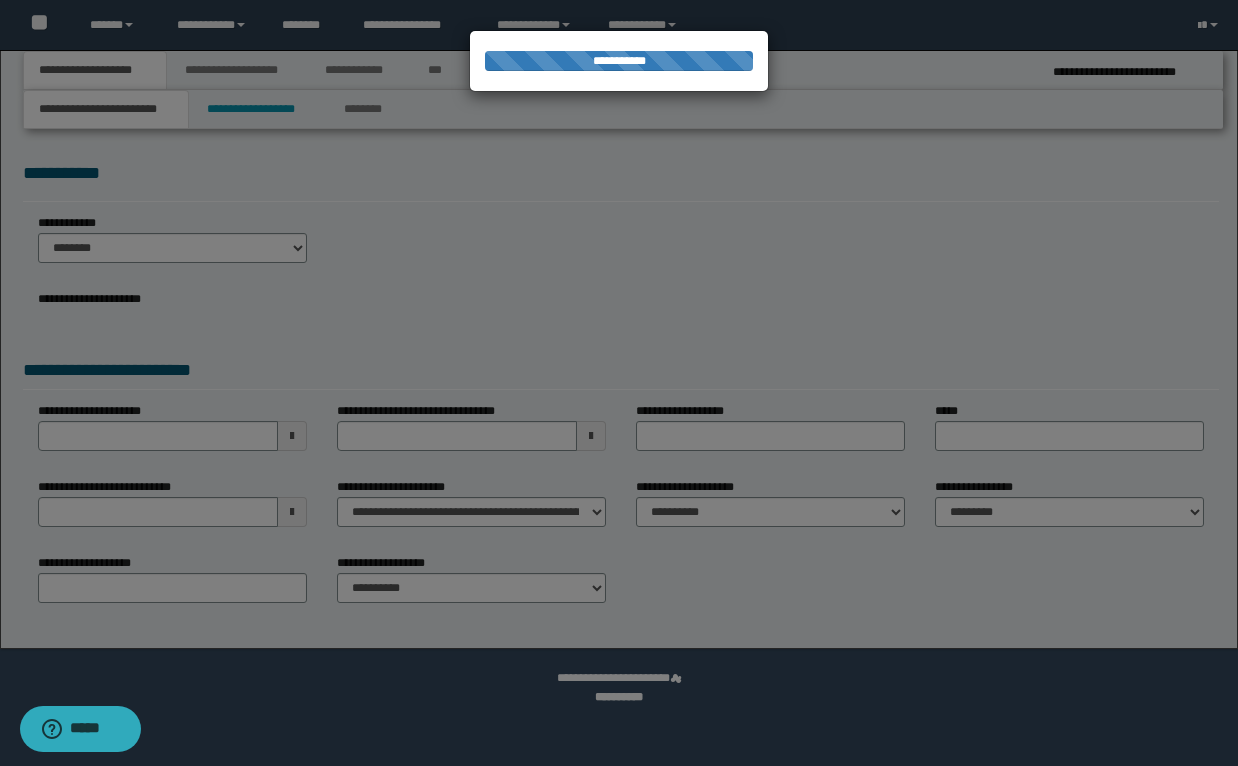 select on "*" 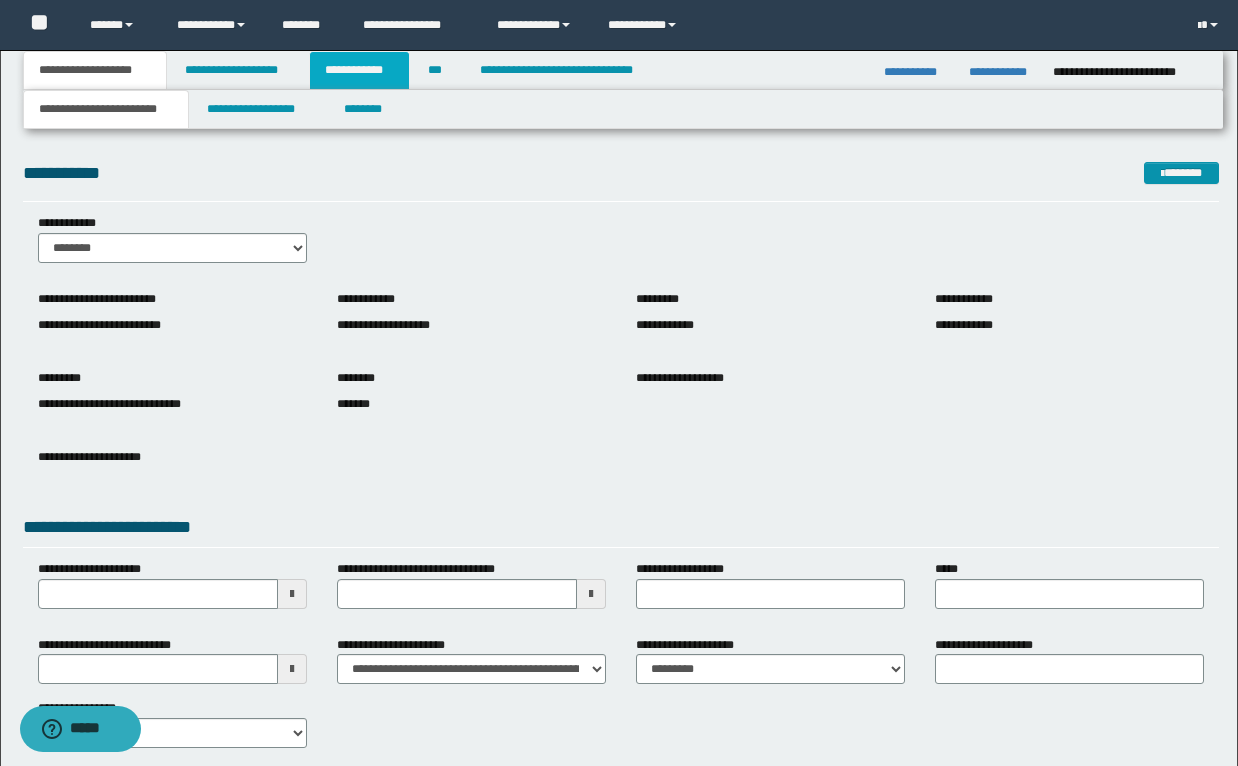 click on "**********" at bounding box center [359, 70] 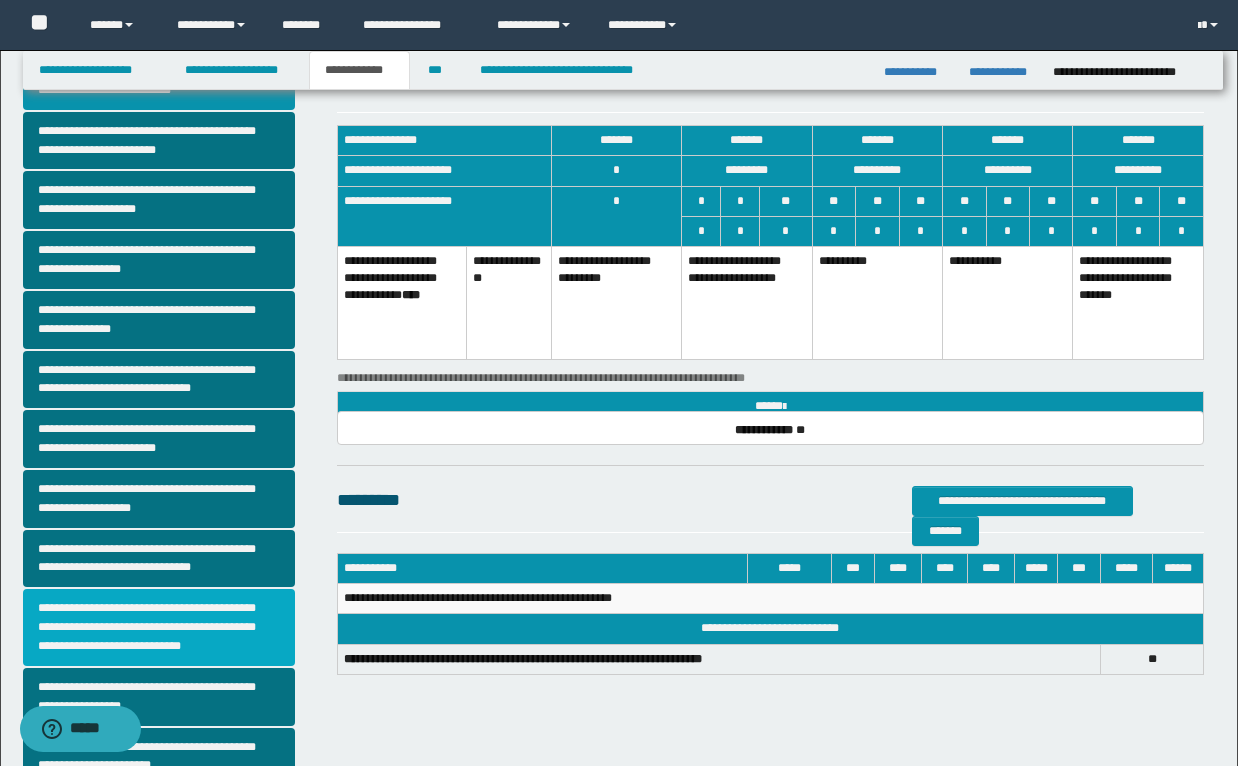 scroll, scrollTop: 80, scrollLeft: 0, axis: vertical 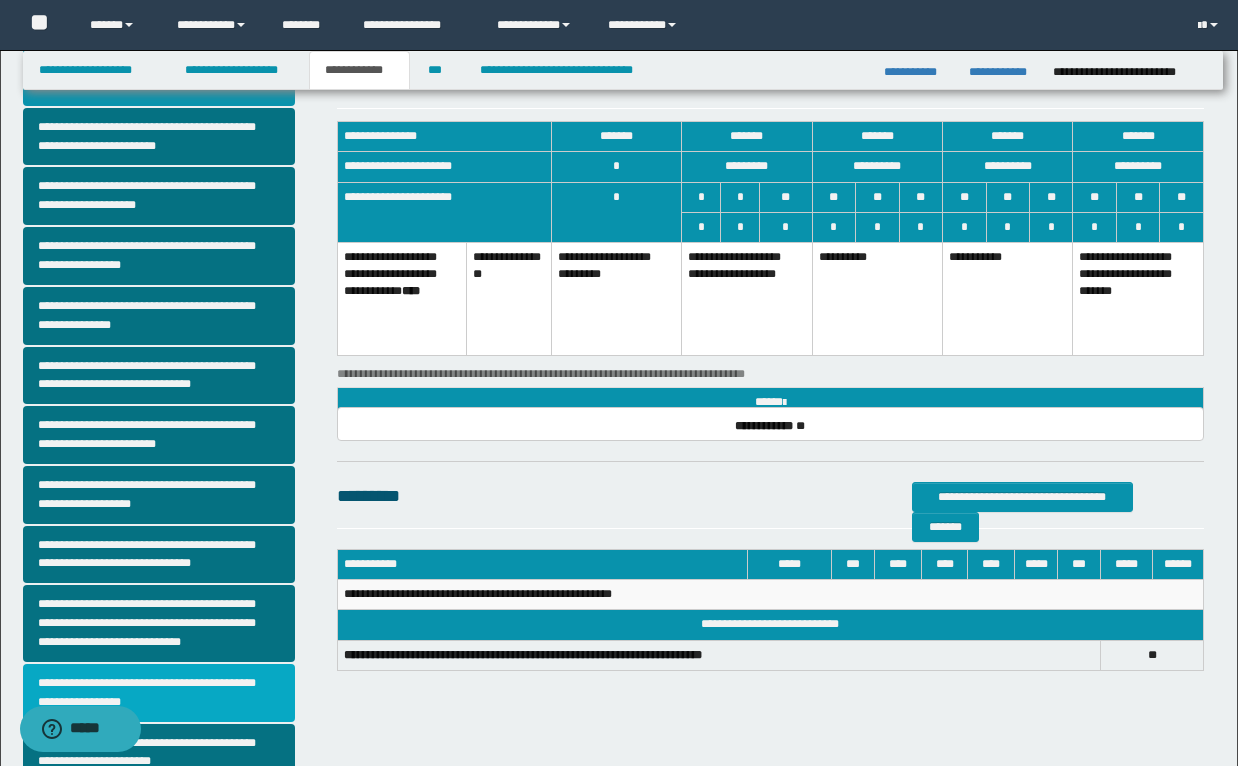 click on "**********" at bounding box center [159, 693] 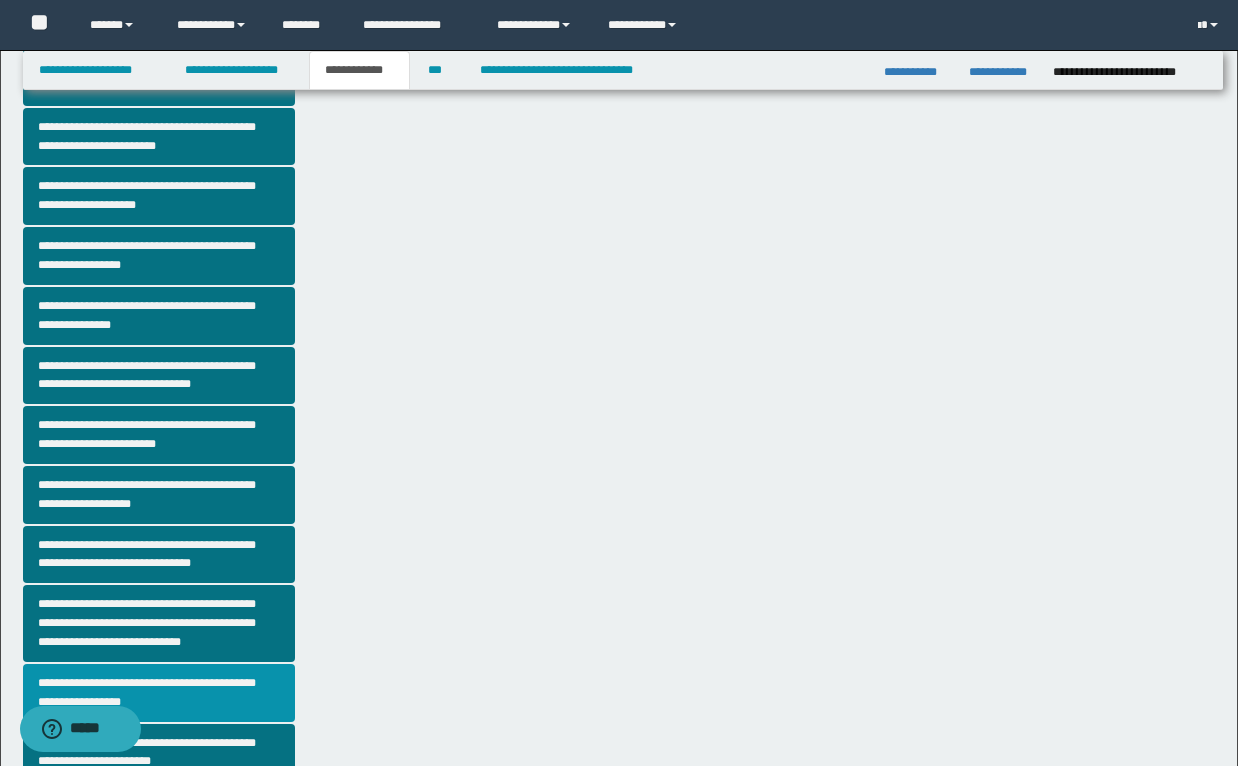 scroll, scrollTop: 0, scrollLeft: 0, axis: both 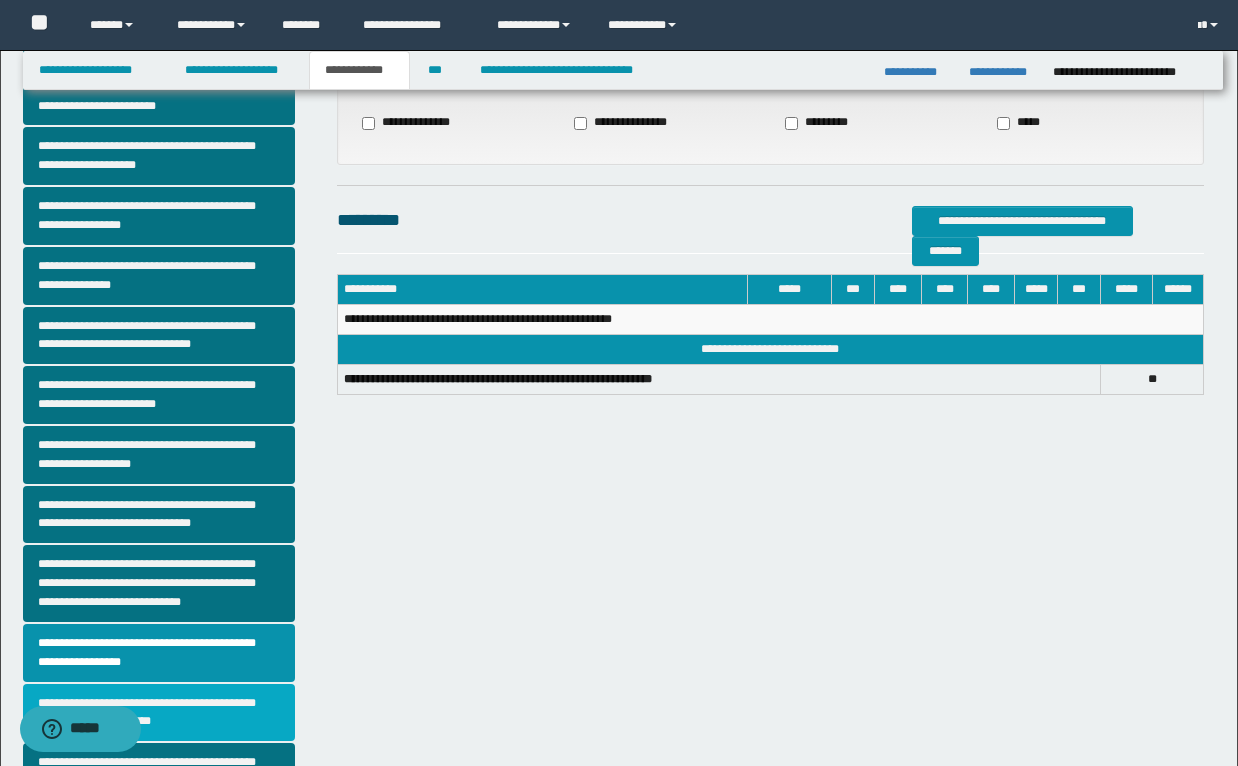 click on "**********" at bounding box center (159, 713) 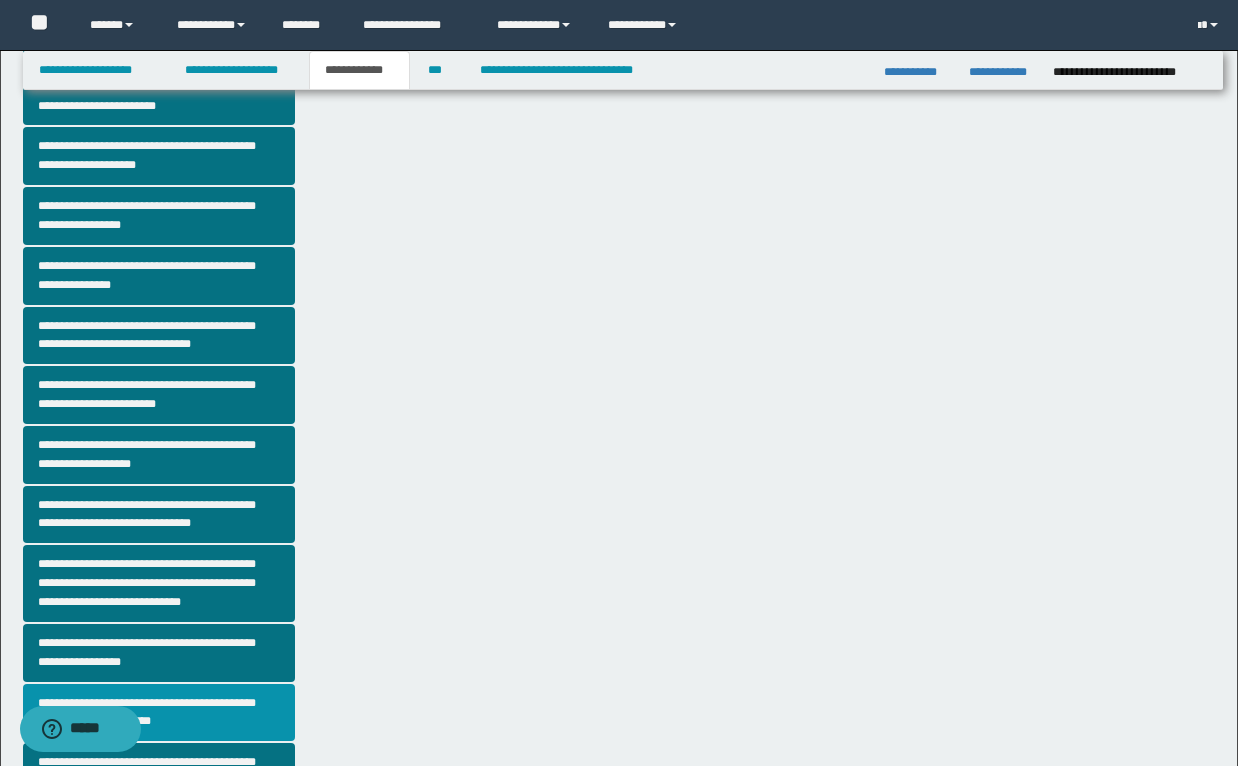scroll, scrollTop: 0, scrollLeft: 0, axis: both 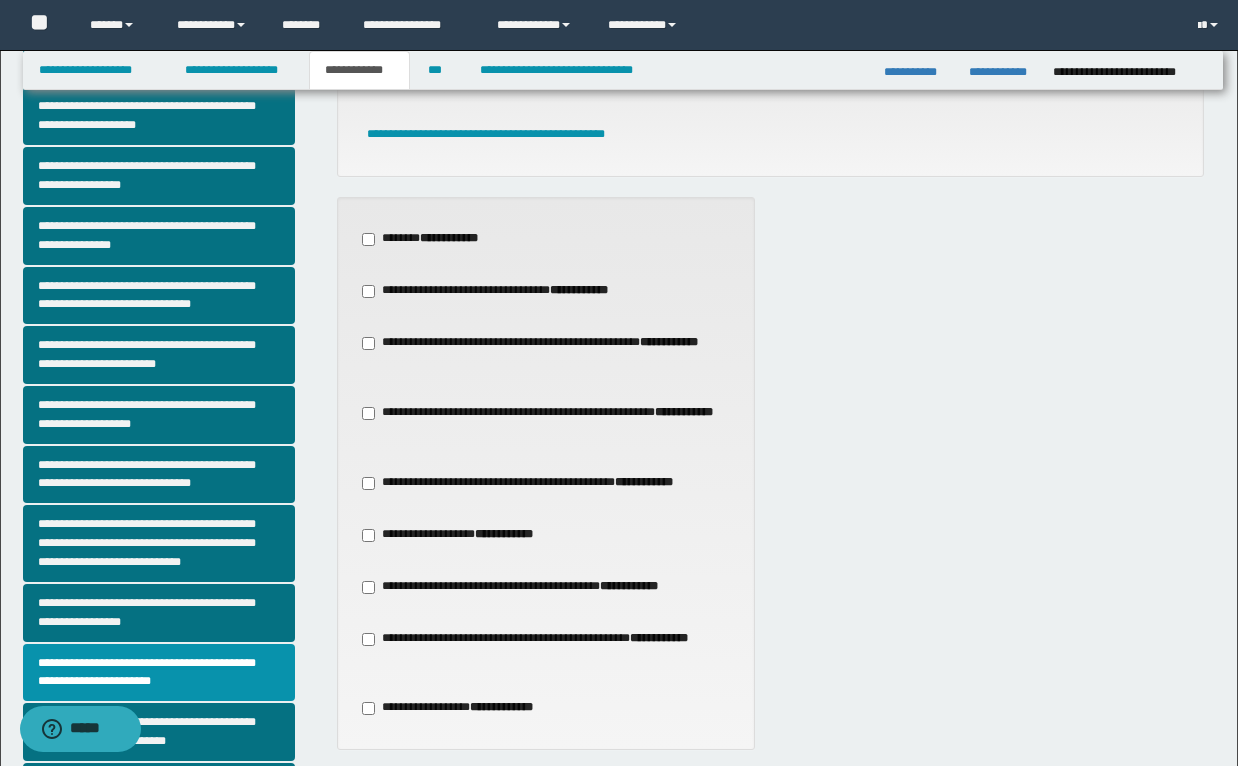 click on "**********" at bounding box center (770, 483) 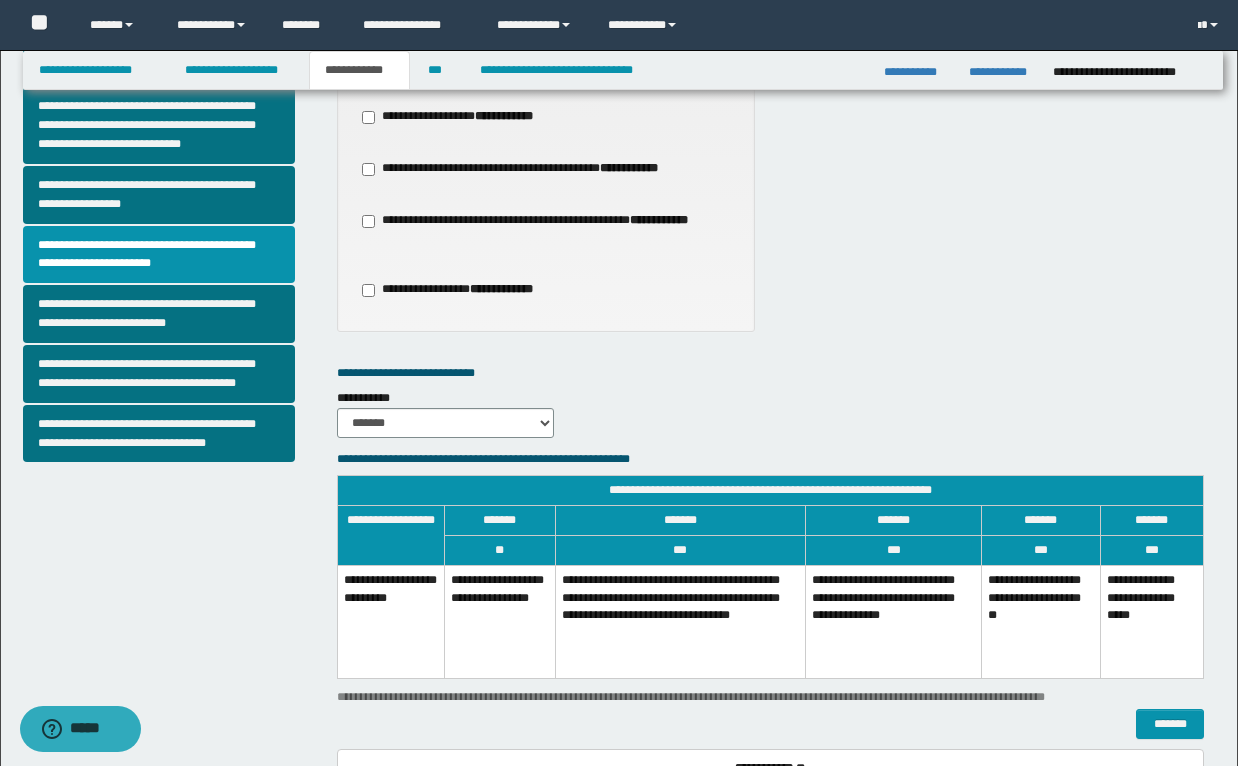 scroll, scrollTop: 600, scrollLeft: 0, axis: vertical 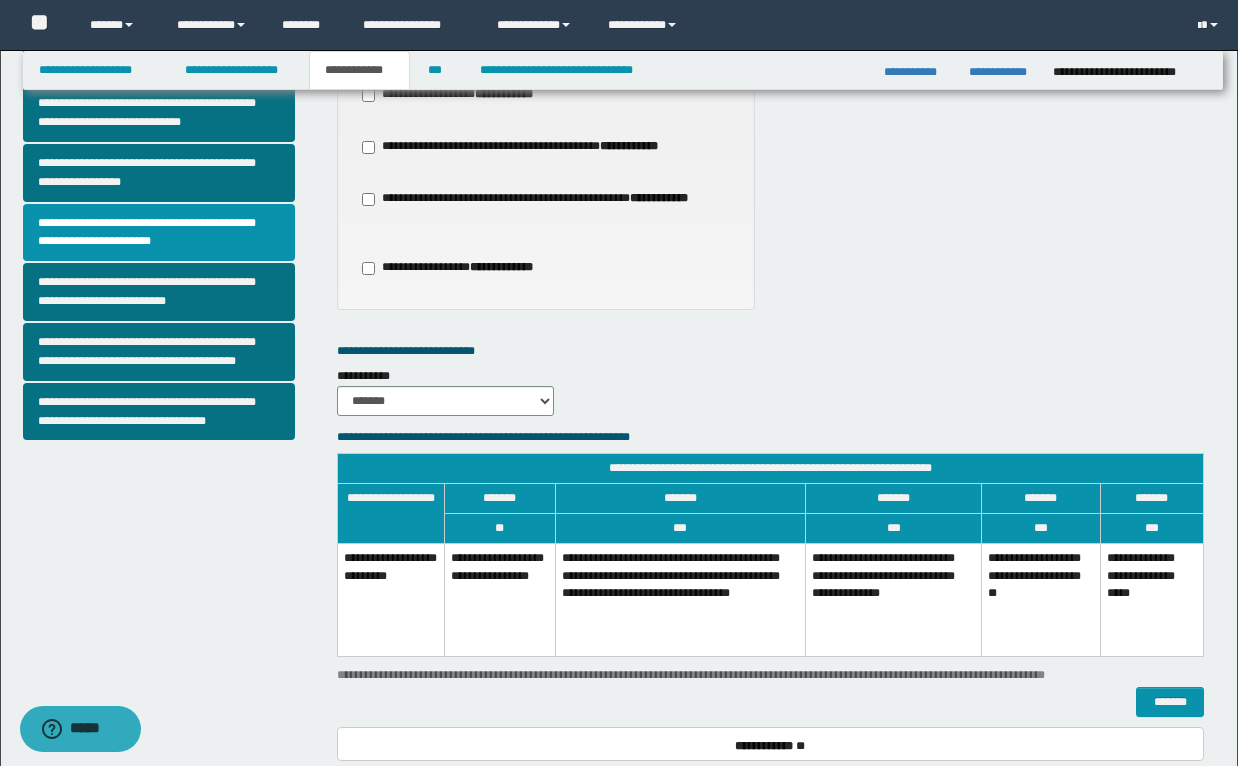 drag, startPoint x: 652, startPoint y: 608, endPoint x: 698, endPoint y: 606, distance: 46.043457 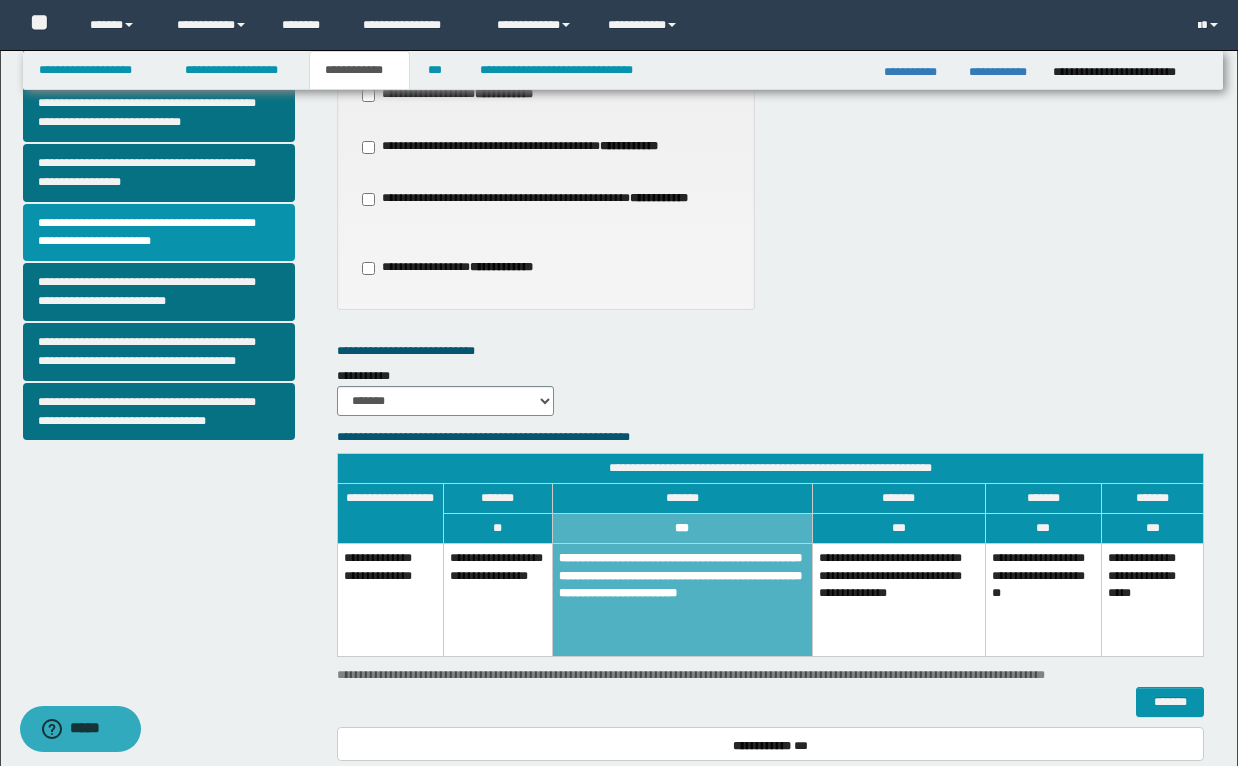 click on "**********" at bounding box center (682, 600) 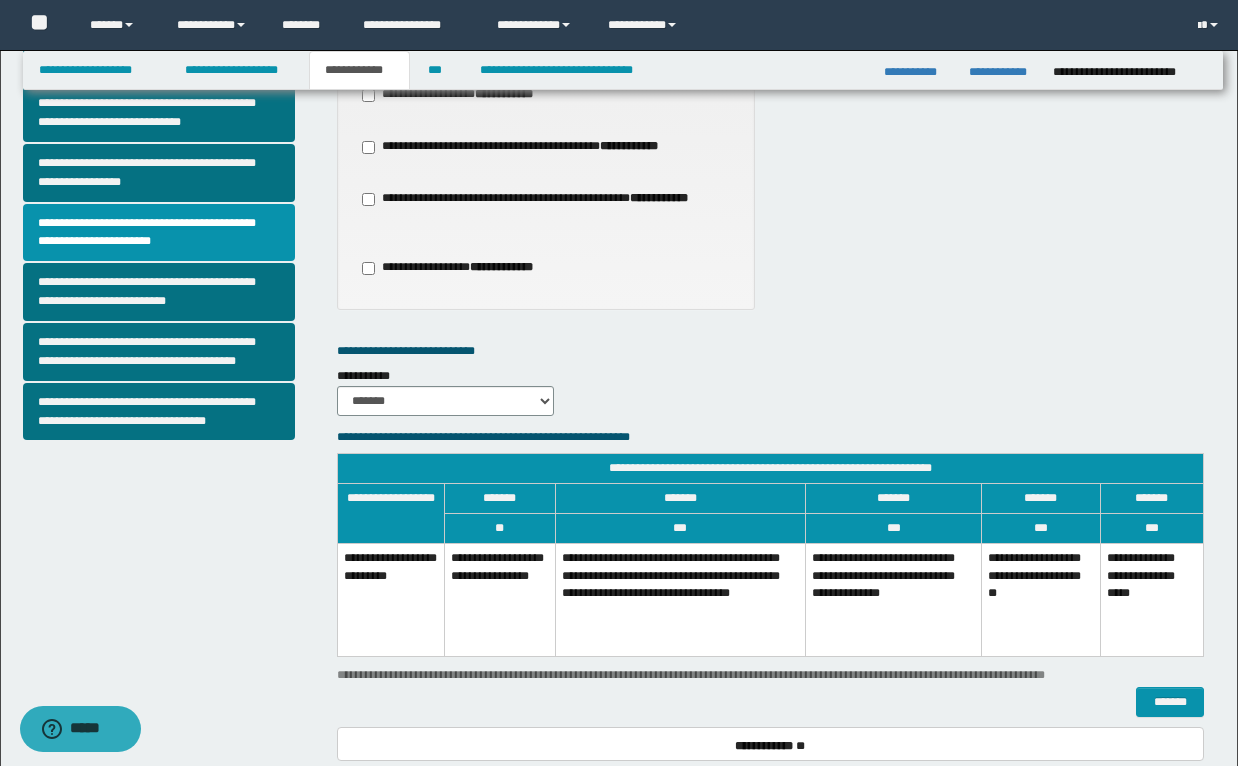 click on "**********" at bounding box center [546, 43] 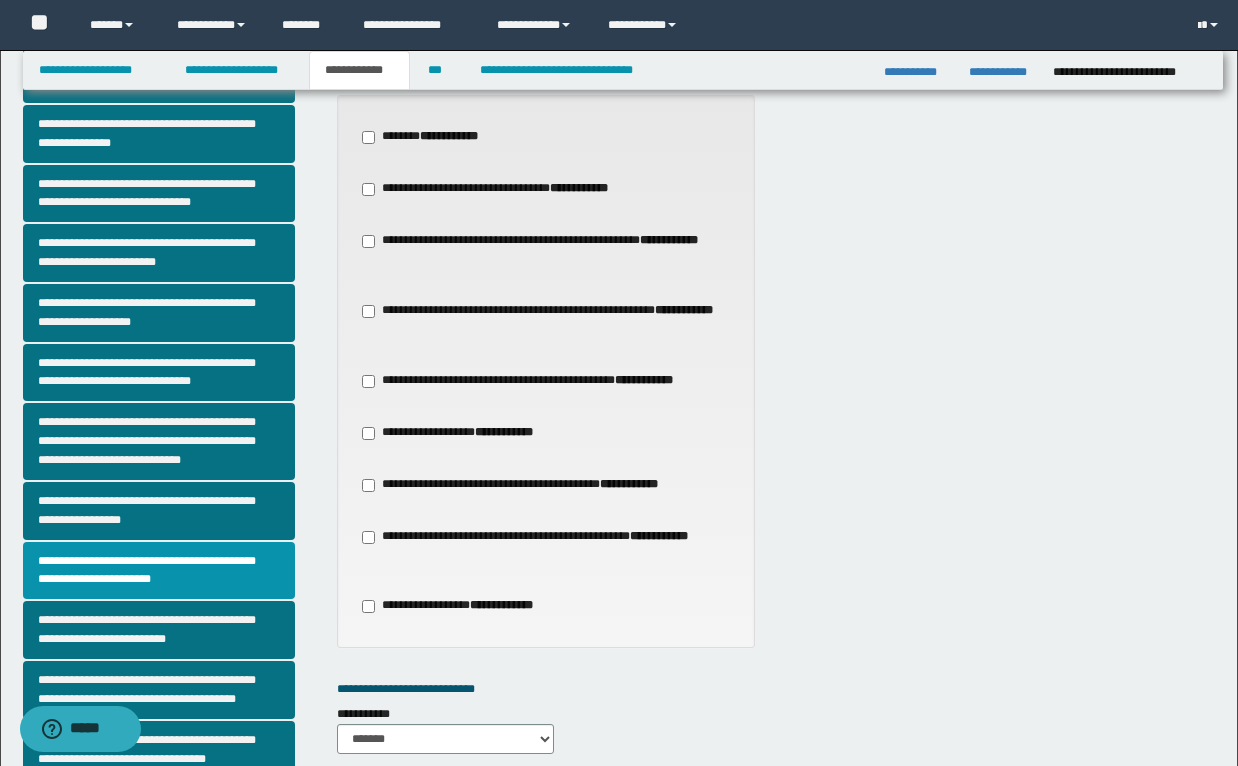 scroll, scrollTop: 240, scrollLeft: 0, axis: vertical 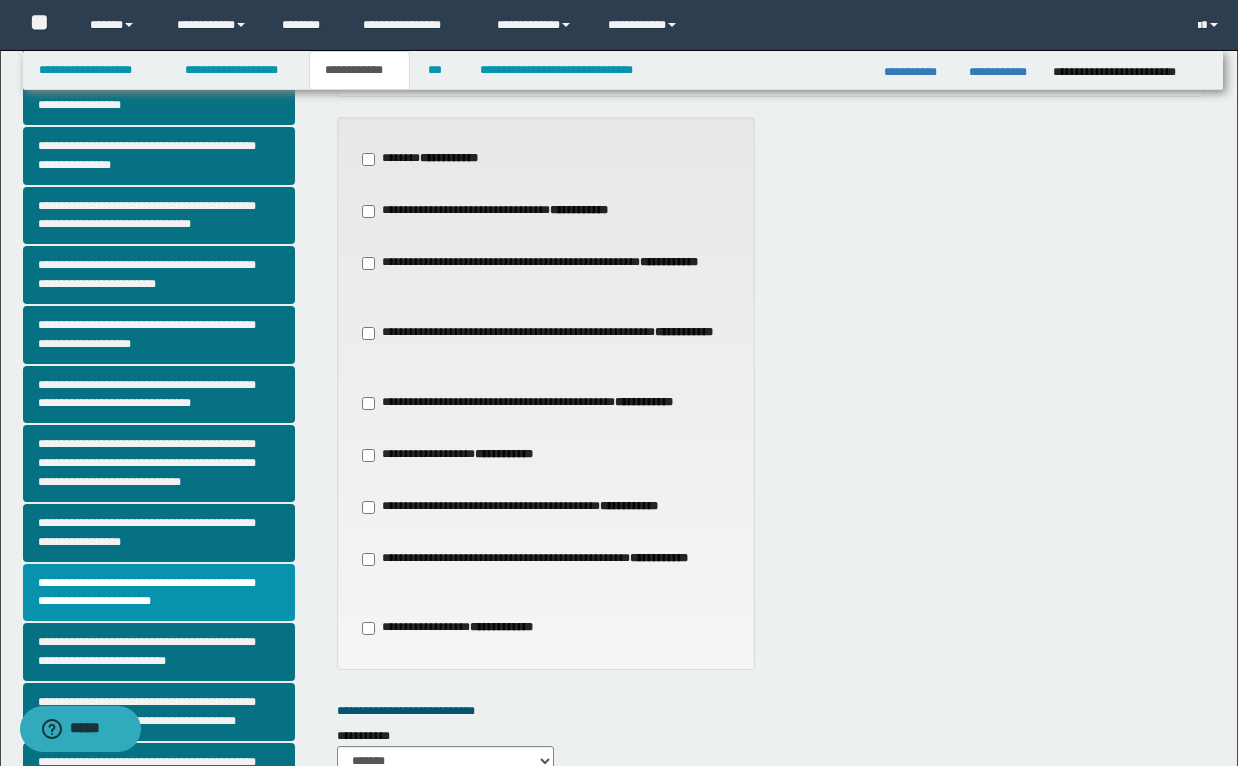 click on "**********" at bounding box center (508, 211) 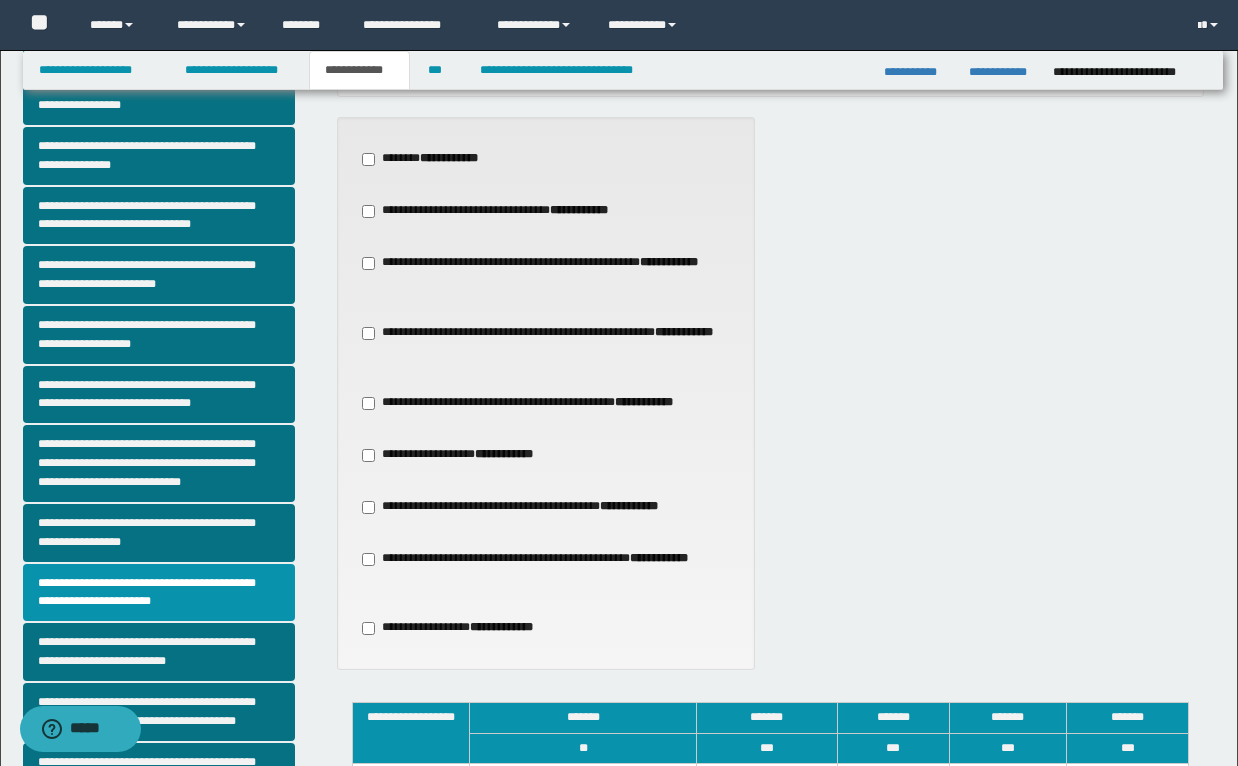 click on "**********" at bounding box center [546, 393] 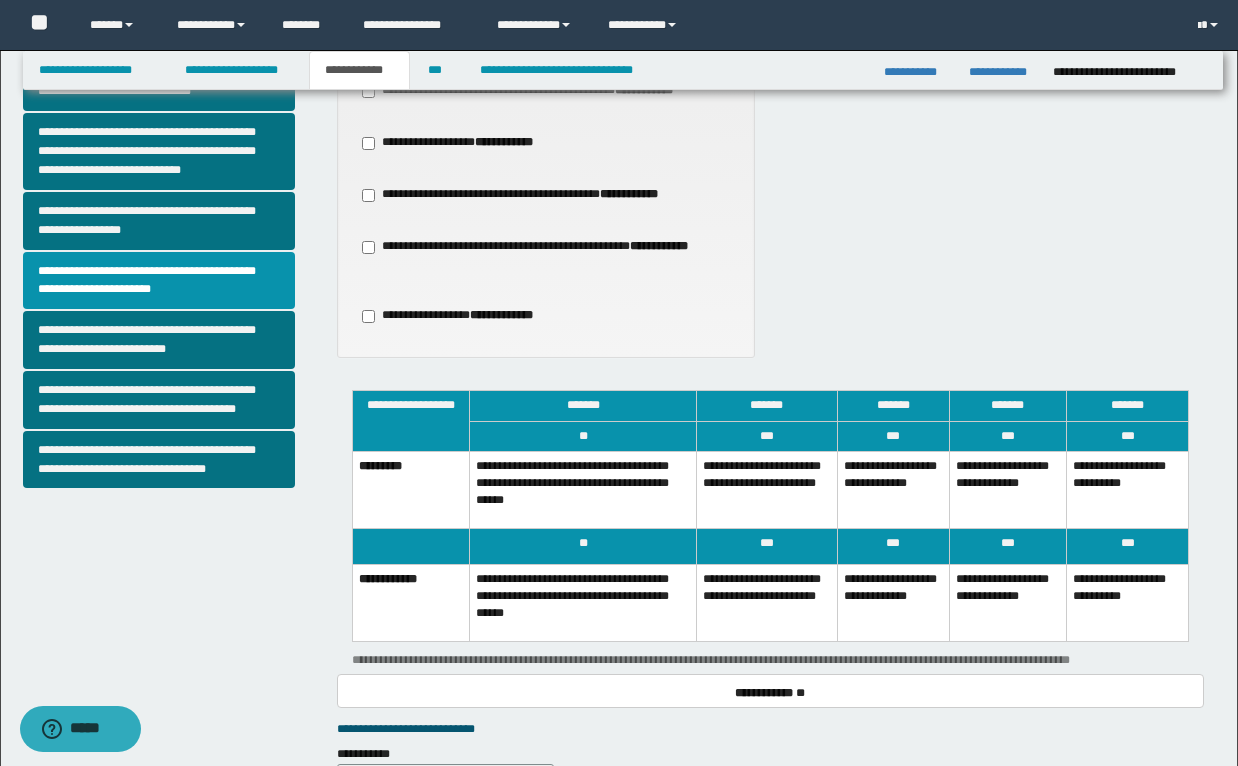 scroll, scrollTop: 560, scrollLeft: 0, axis: vertical 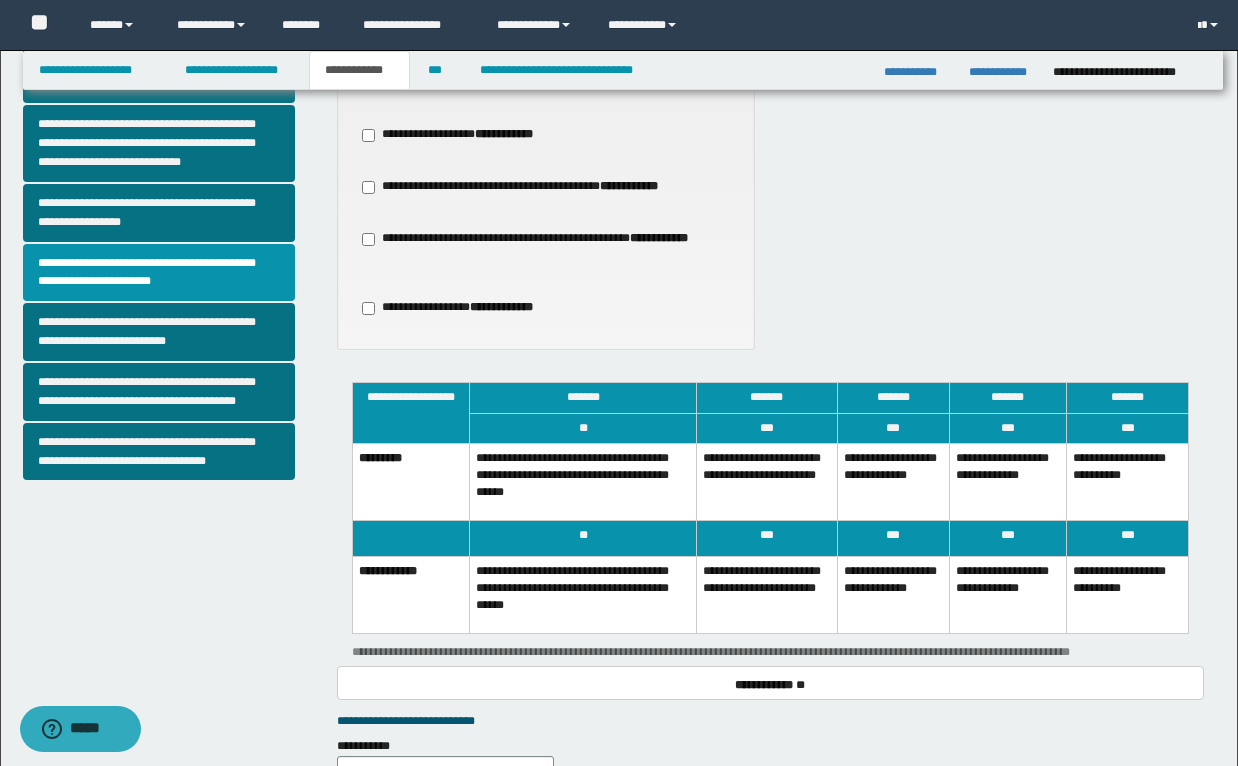 click on "**********" at bounding box center (893, 481) 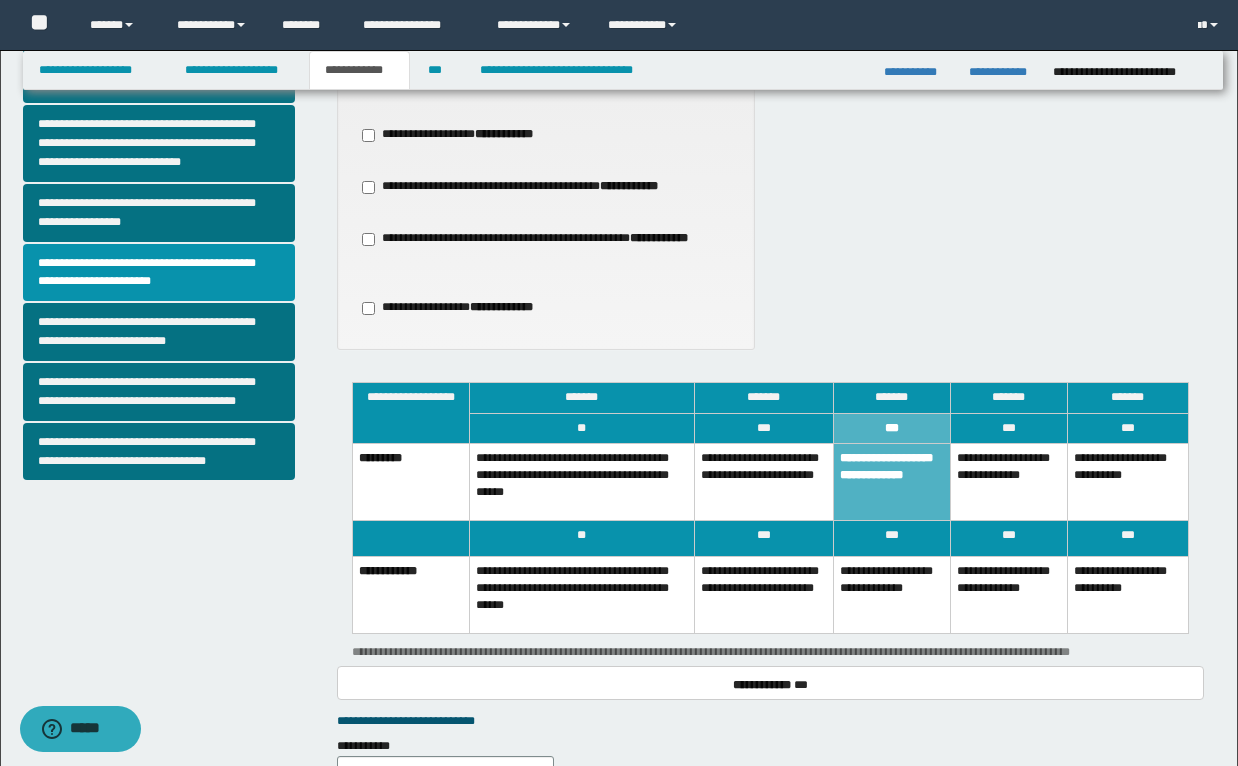 click on "**********" at bounding box center (763, 481) 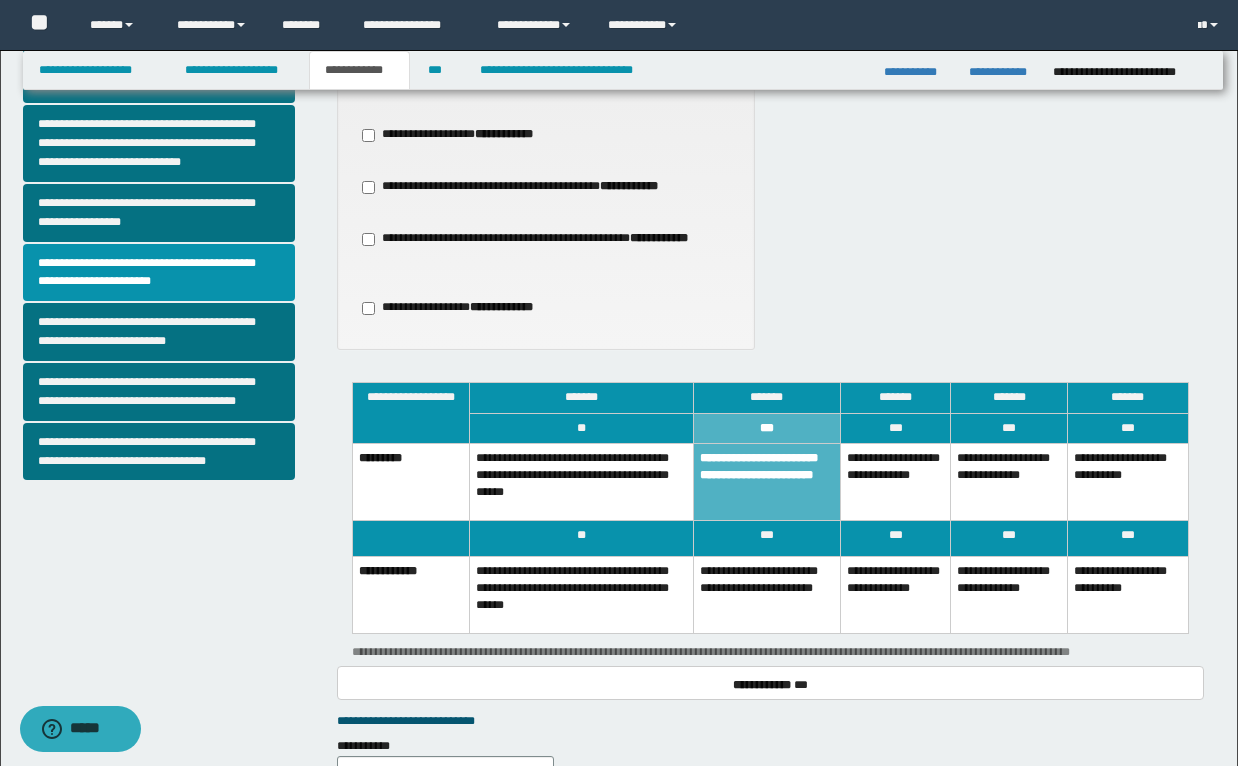 click on "**********" at bounding box center [766, 594] 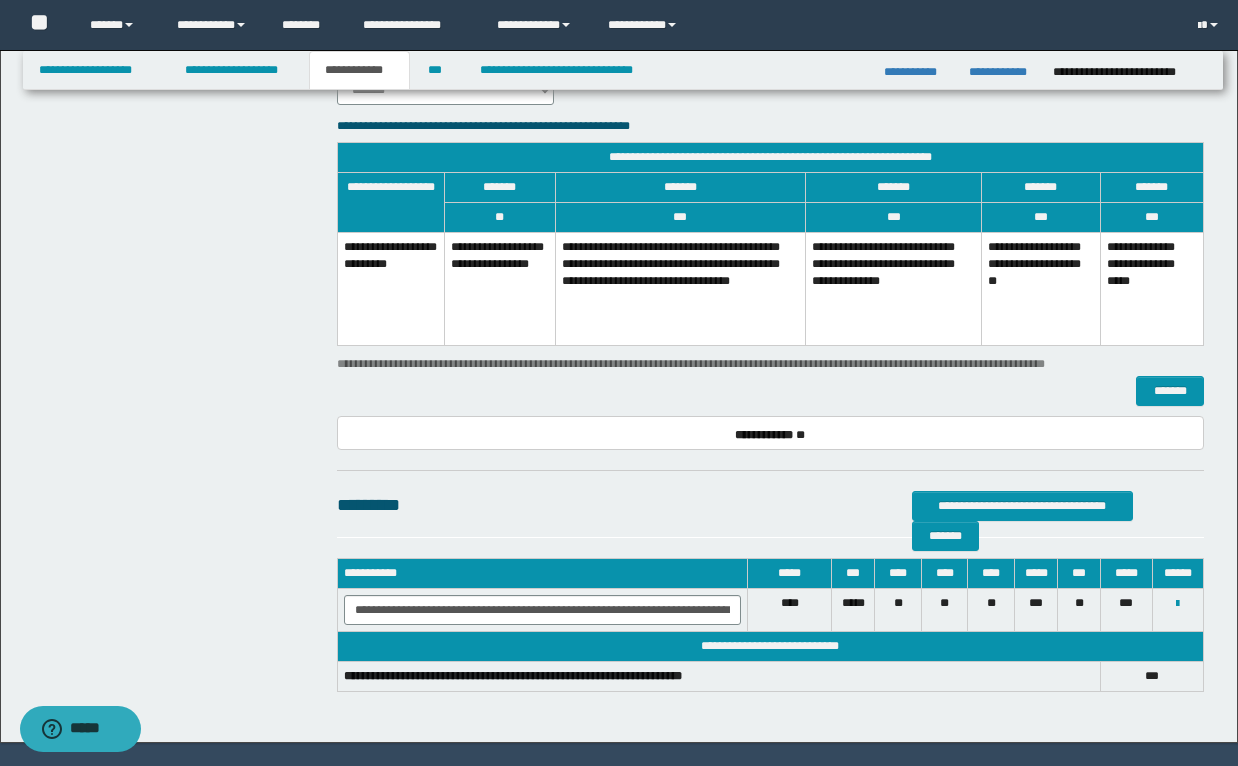 scroll, scrollTop: 1296, scrollLeft: 0, axis: vertical 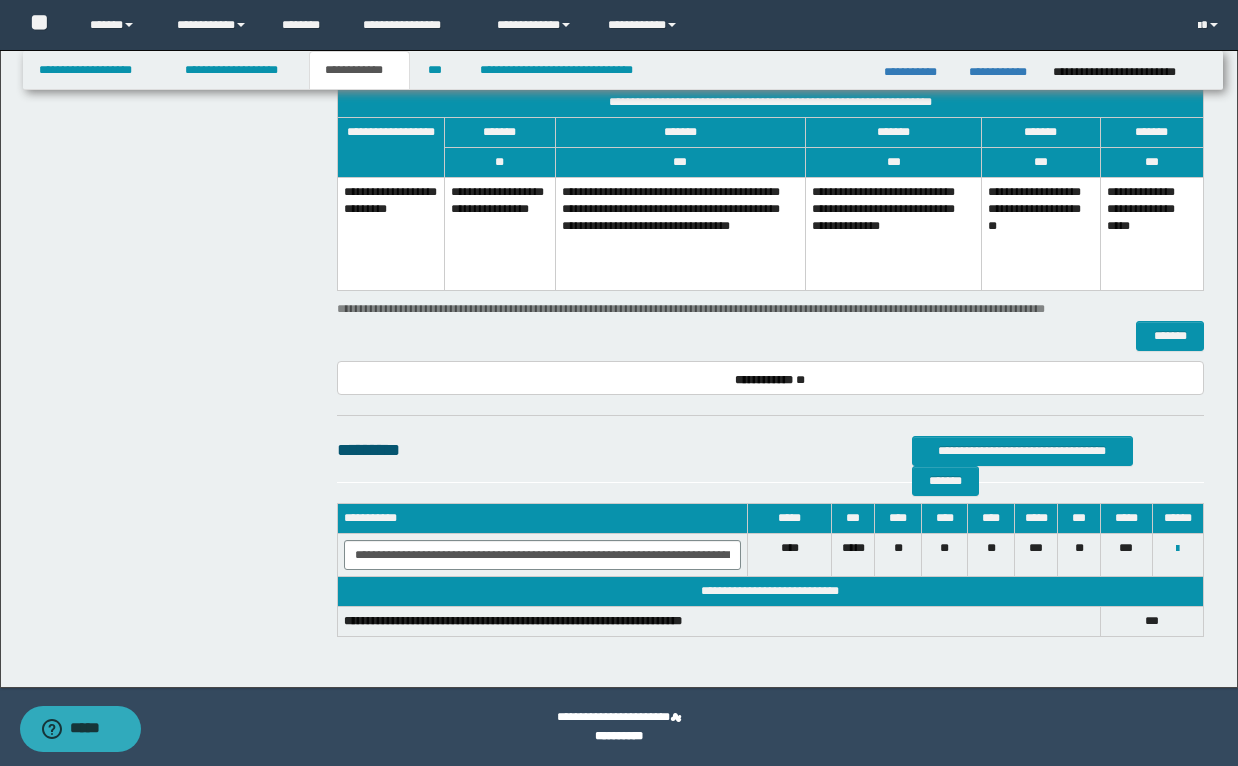 click on "*******" at bounding box center (770, 336) 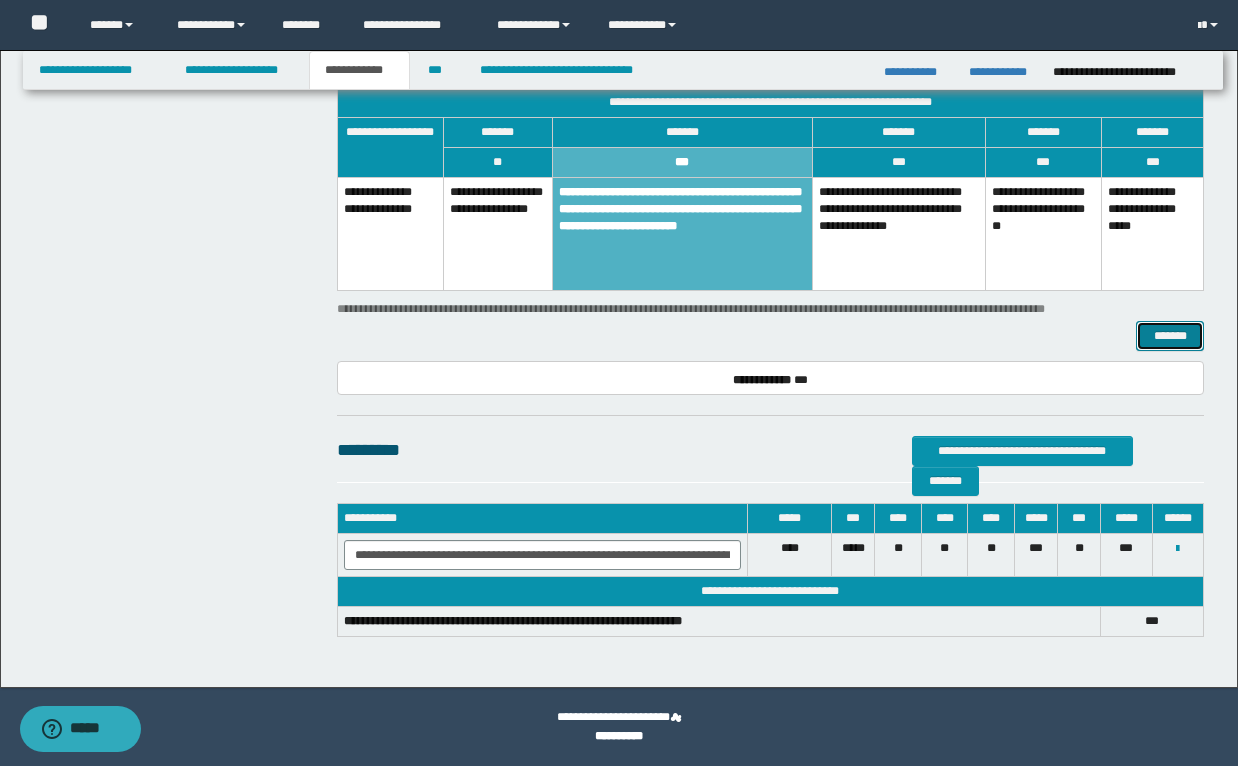 click on "*******" at bounding box center [1170, 336] 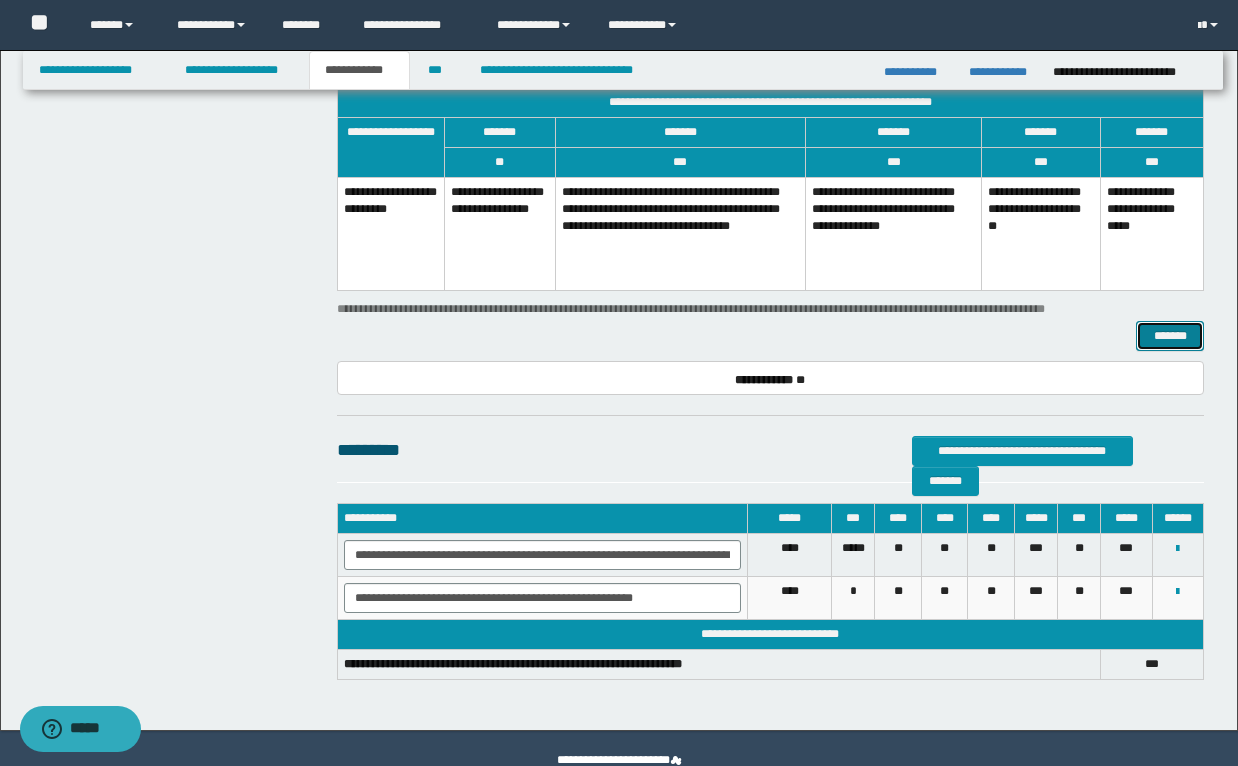 type 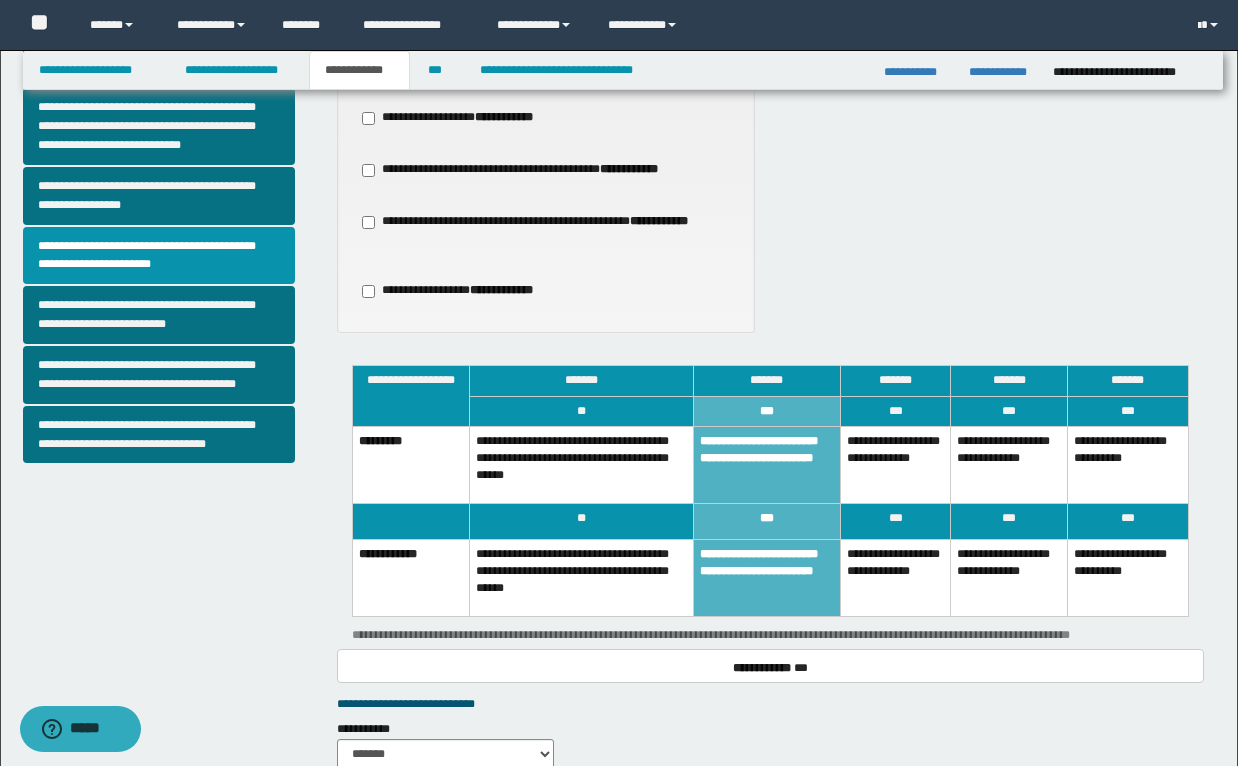 scroll, scrollTop: 576, scrollLeft: 0, axis: vertical 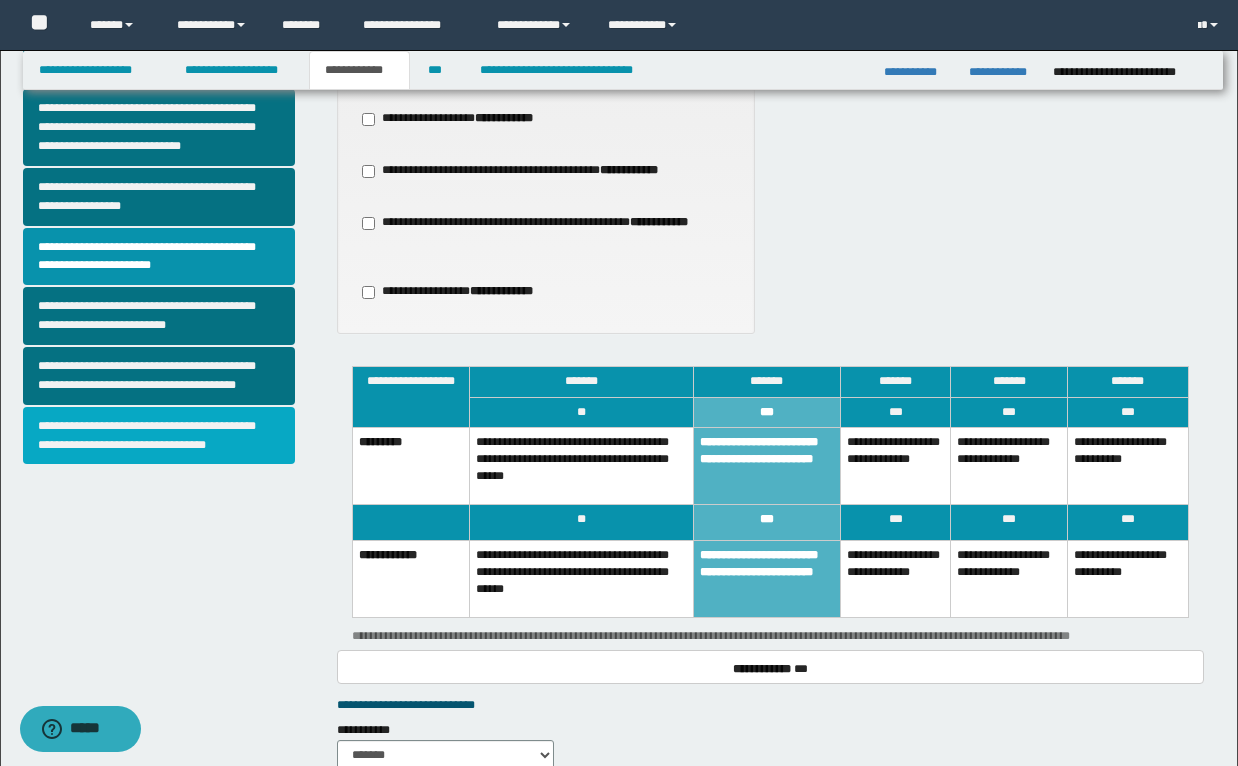 click on "**********" at bounding box center [159, 436] 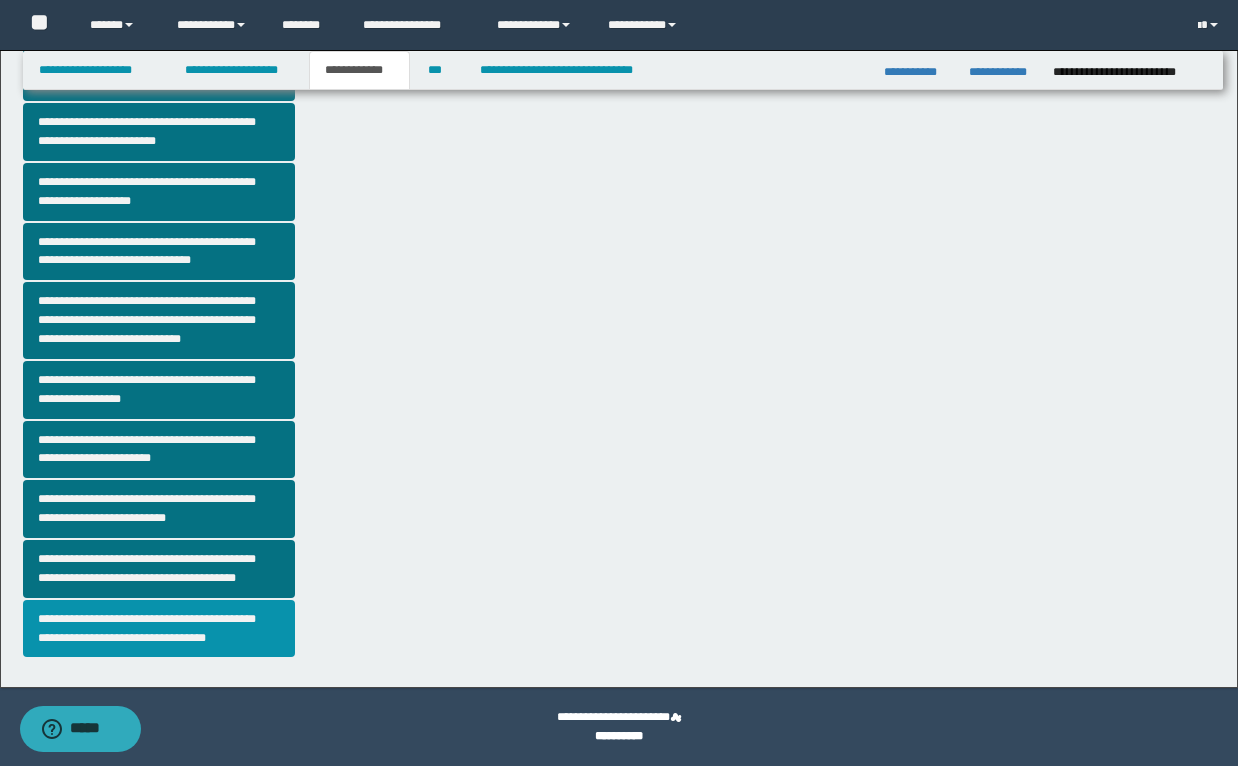 scroll, scrollTop: 0, scrollLeft: 0, axis: both 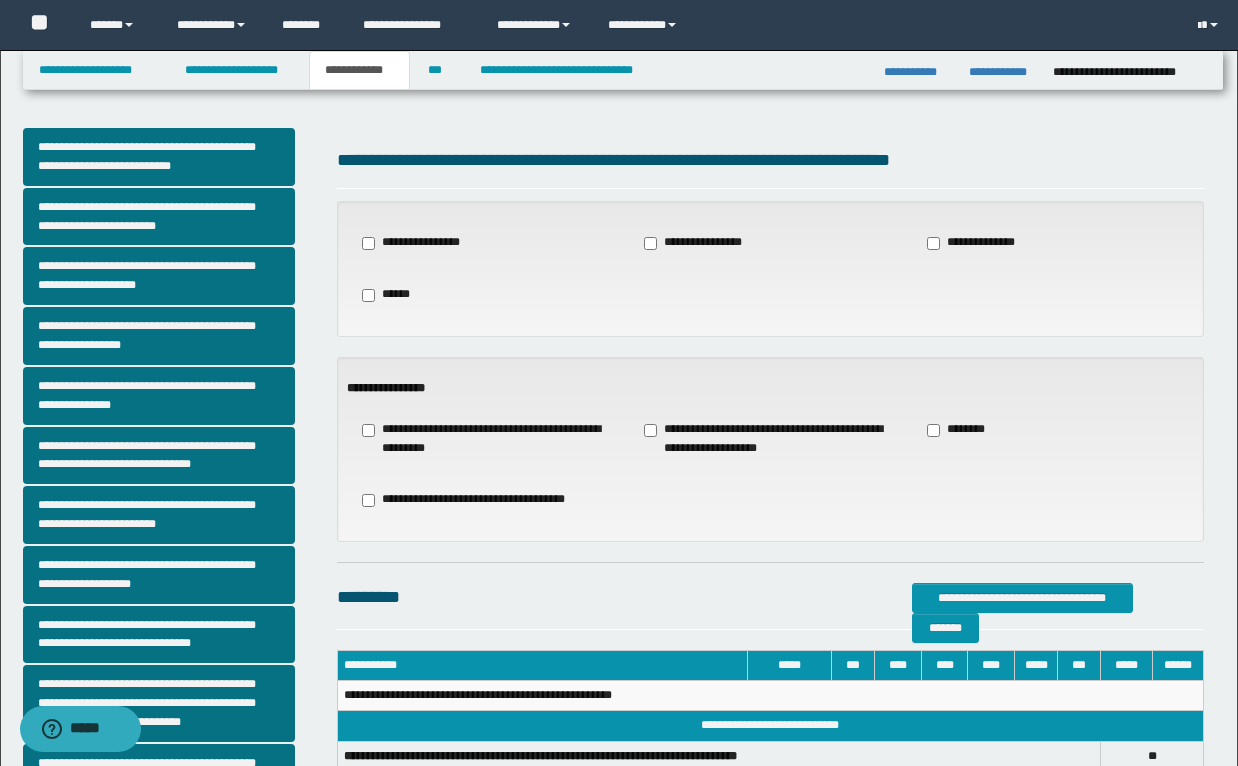 click on "**********" at bounding box center [983, 243] 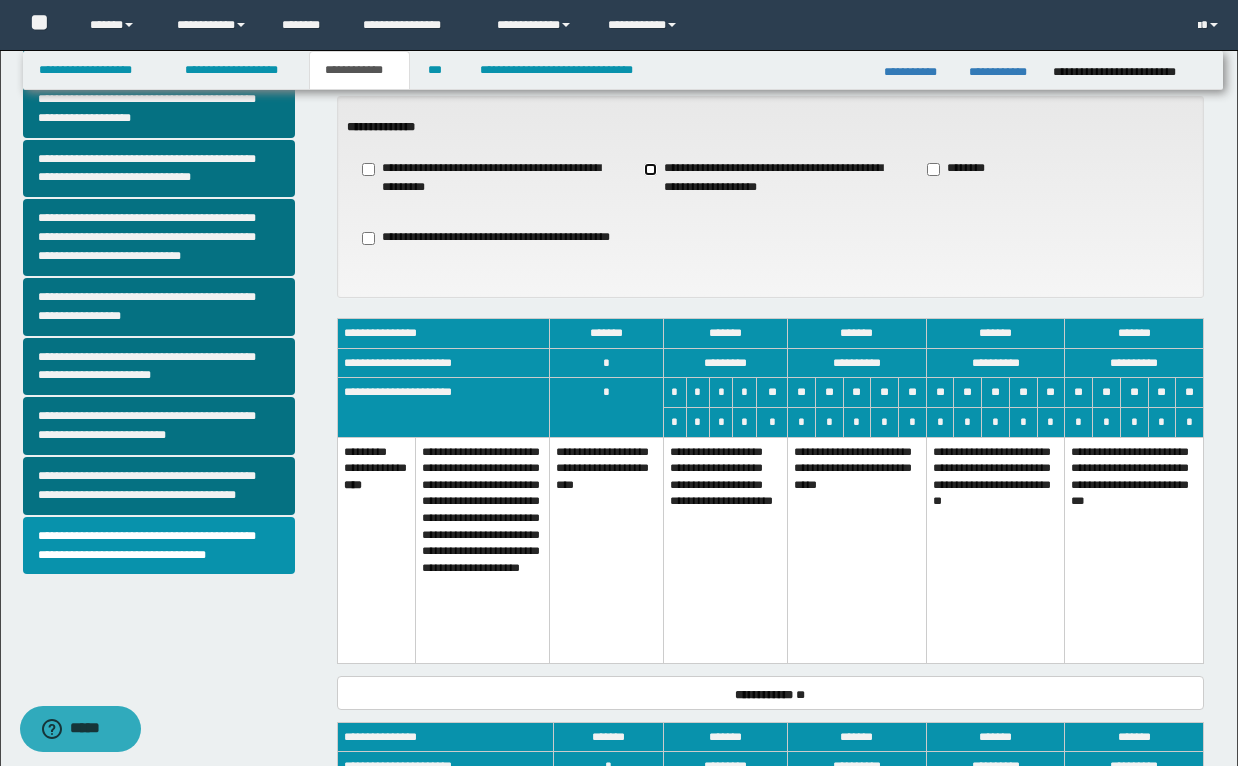scroll, scrollTop: 480, scrollLeft: 0, axis: vertical 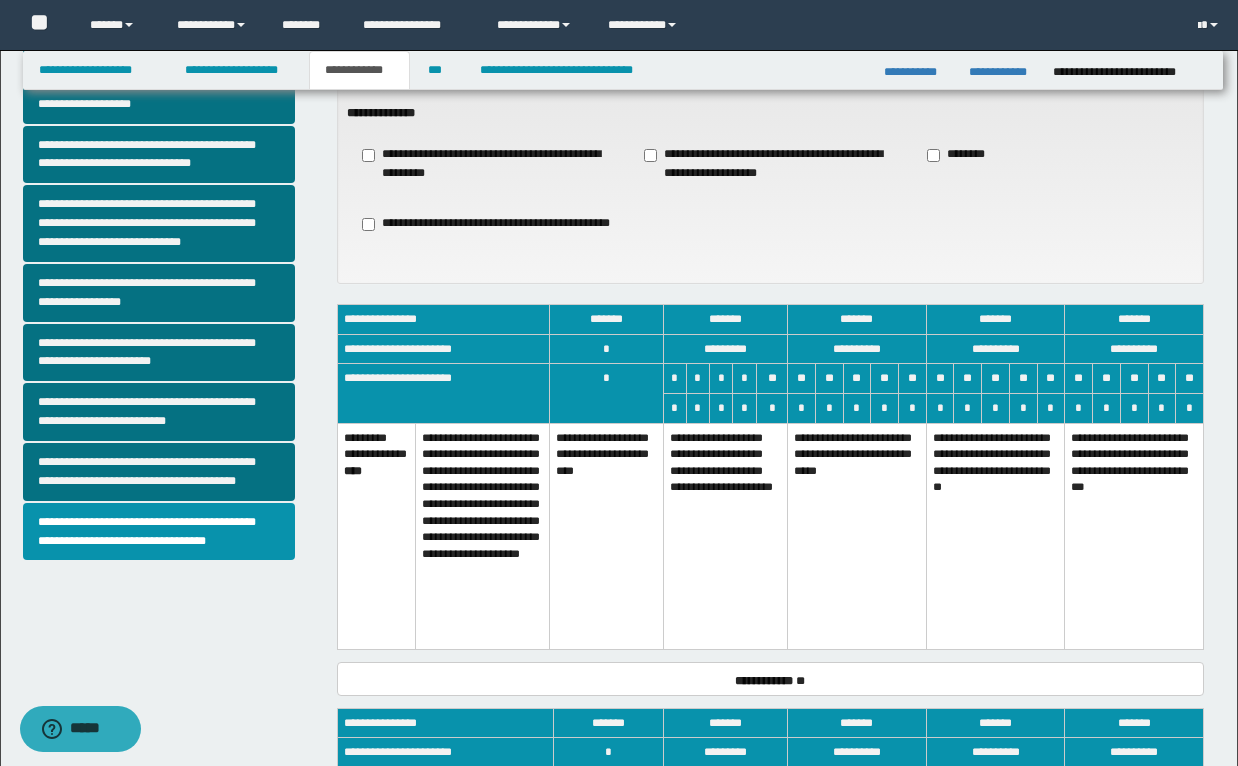 click on "**********" at bounding box center (725, 536) 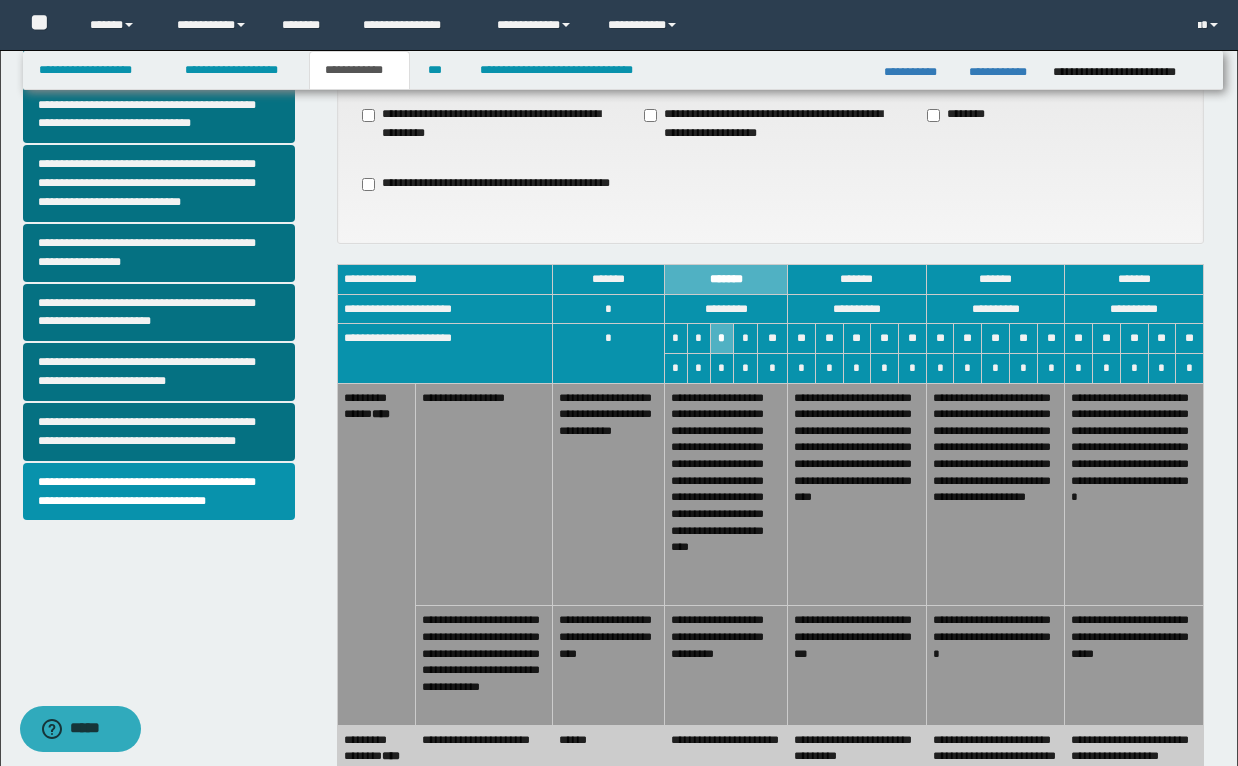 scroll, scrollTop: 600, scrollLeft: 0, axis: vertical 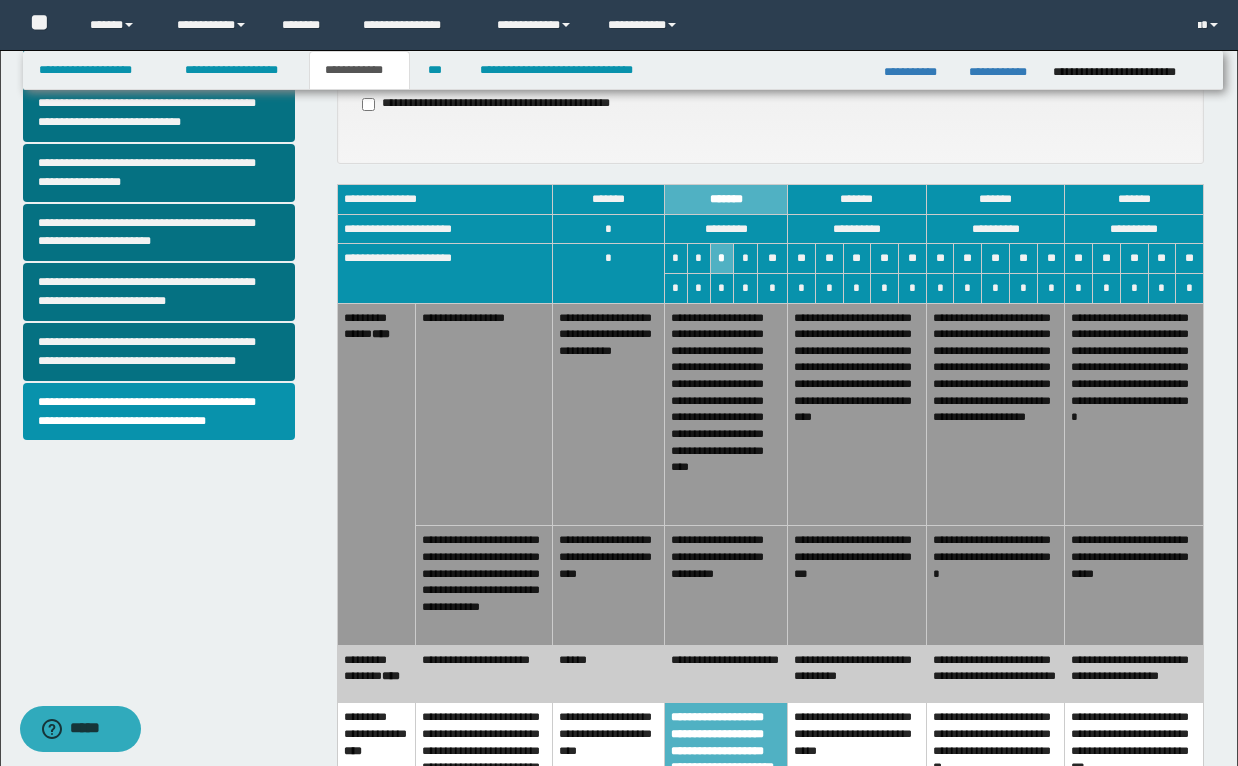 click on "******" at bounding box center (608, 673) 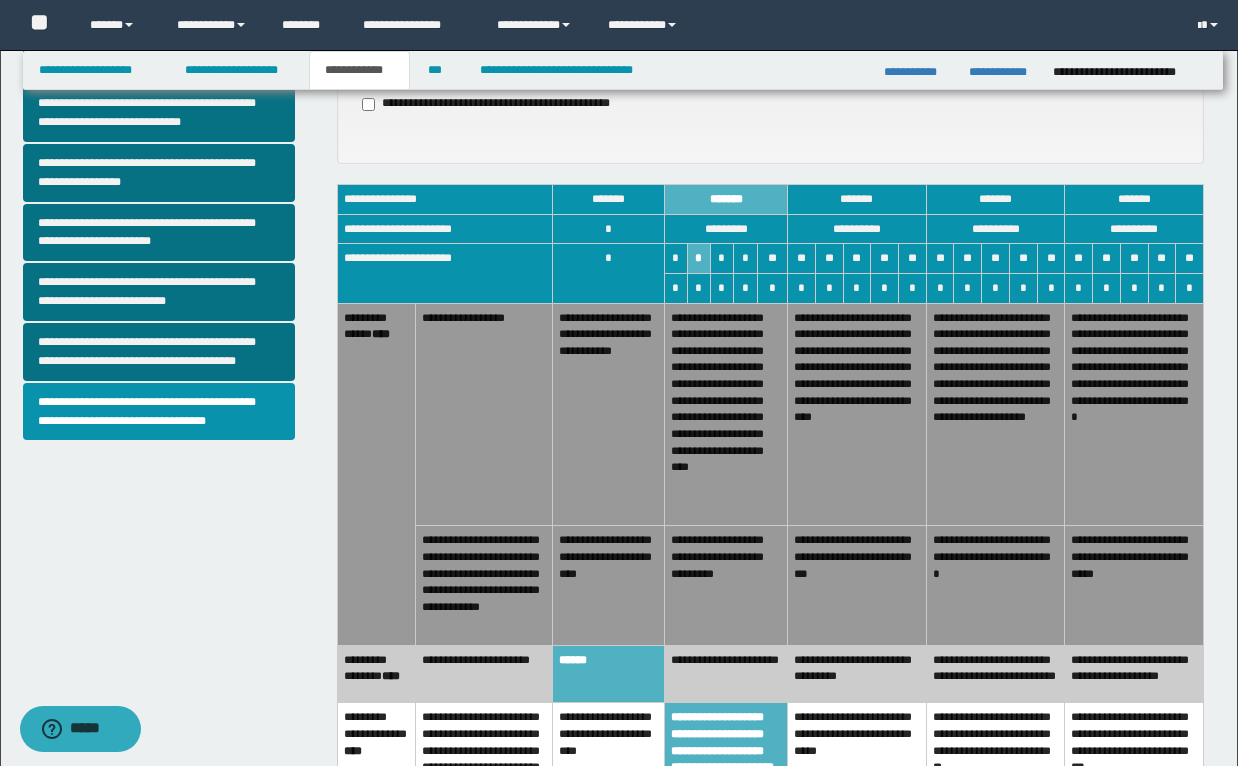 click on "**********" at bounding box center [725, 585] 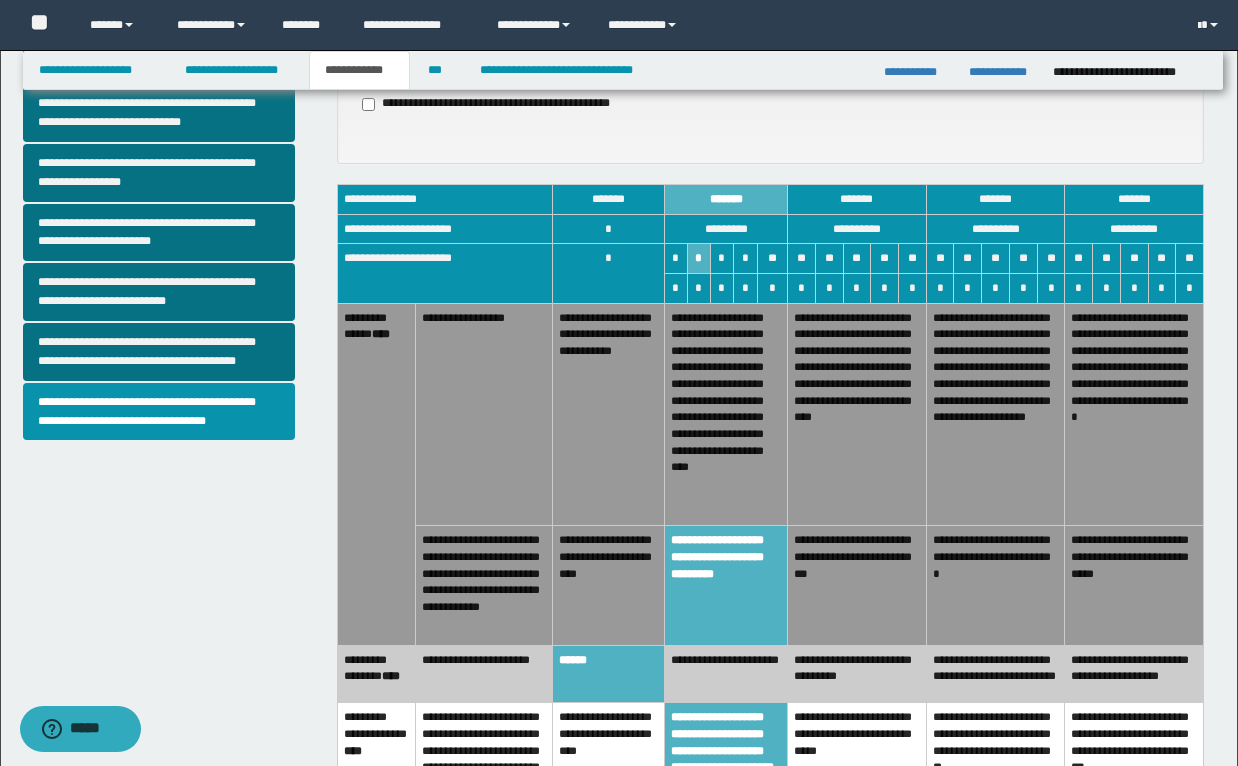 click on "**********" at bounding box center [857, 585] 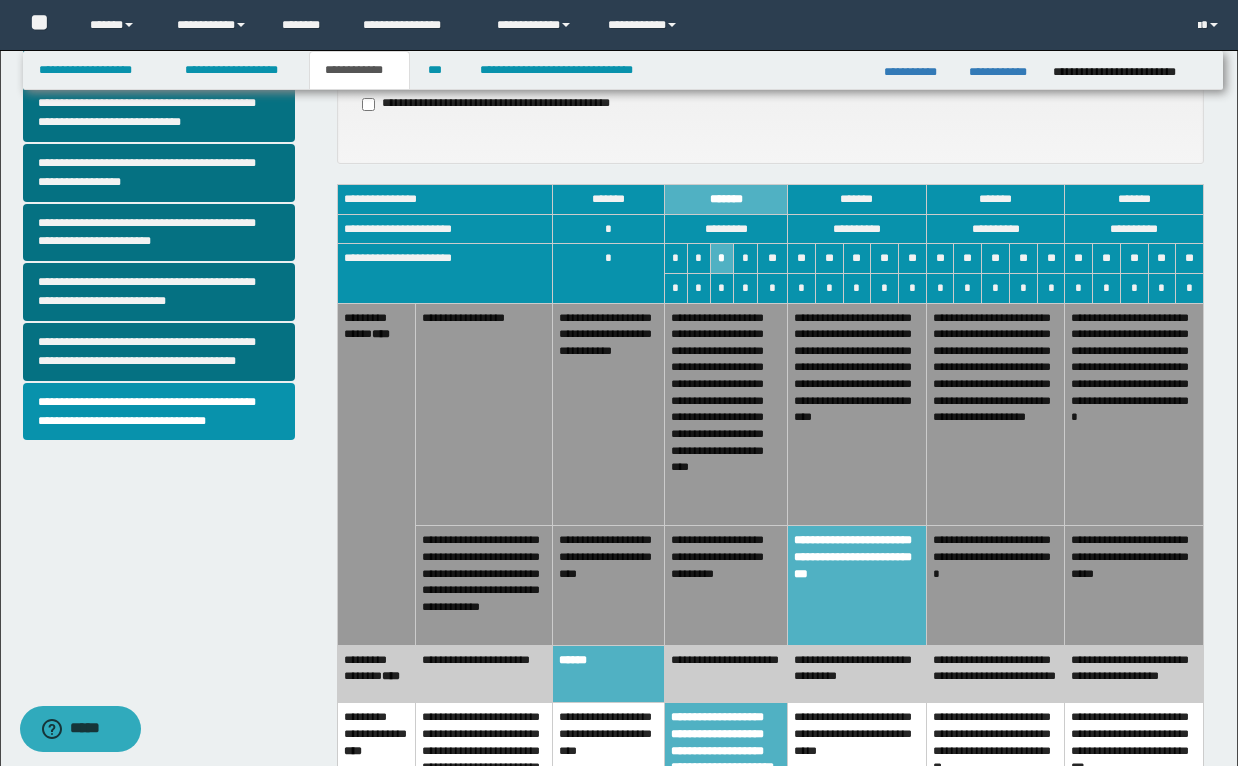 click on "**********" at bounding box center (725, 585) 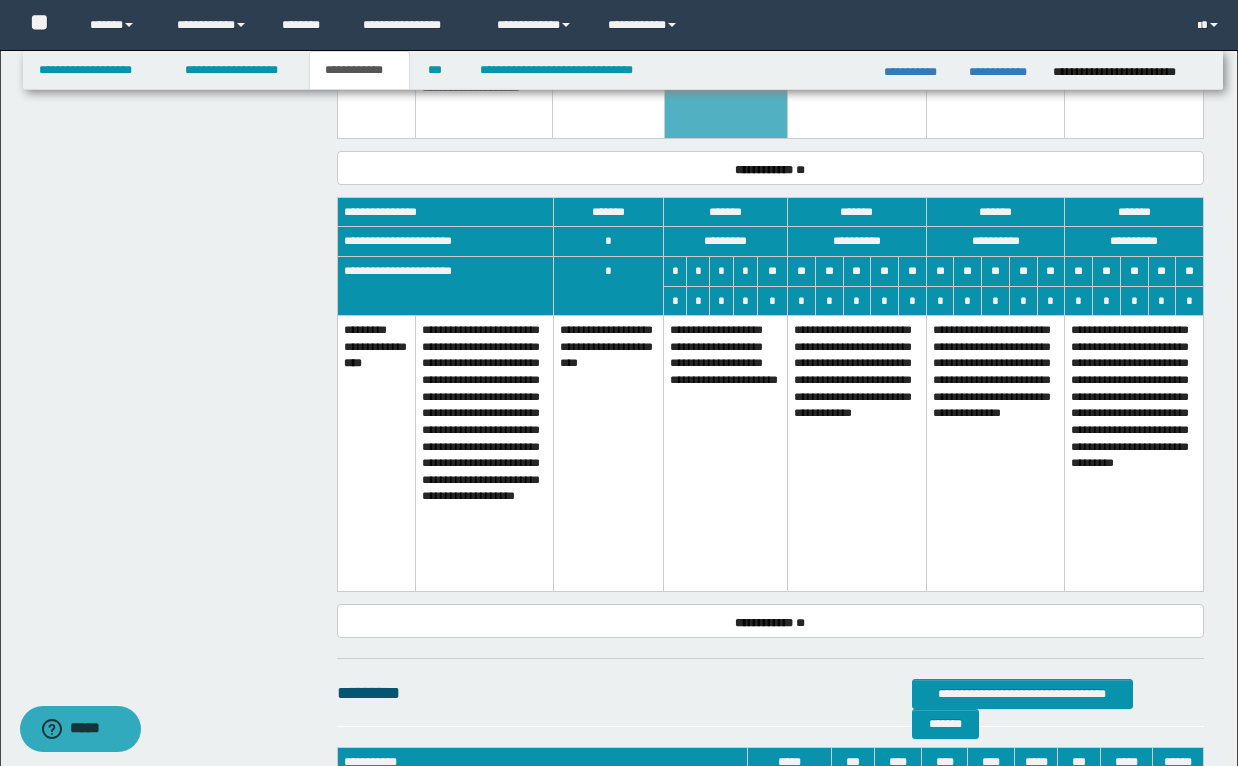 scroll, scrollTop: 1360, scrollLeft: 0, axis: vertical 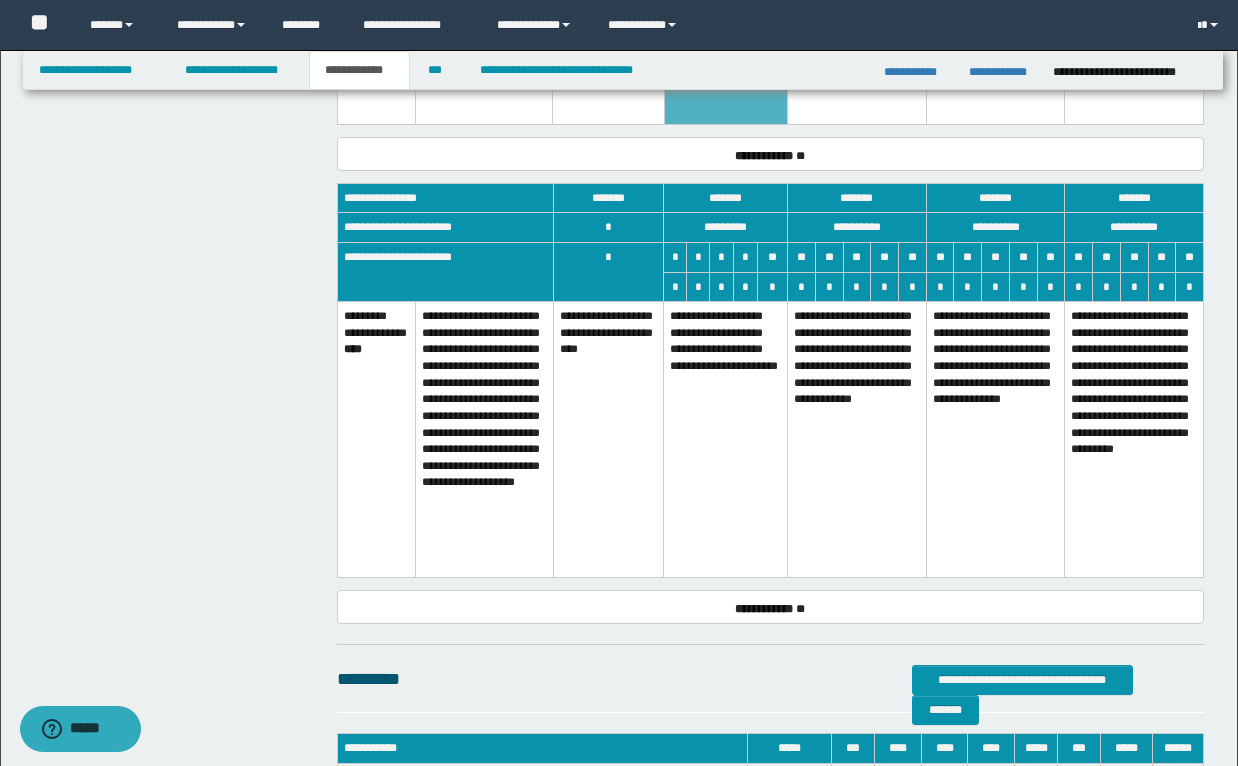 click on "**********" at bounding box center (726, 440) 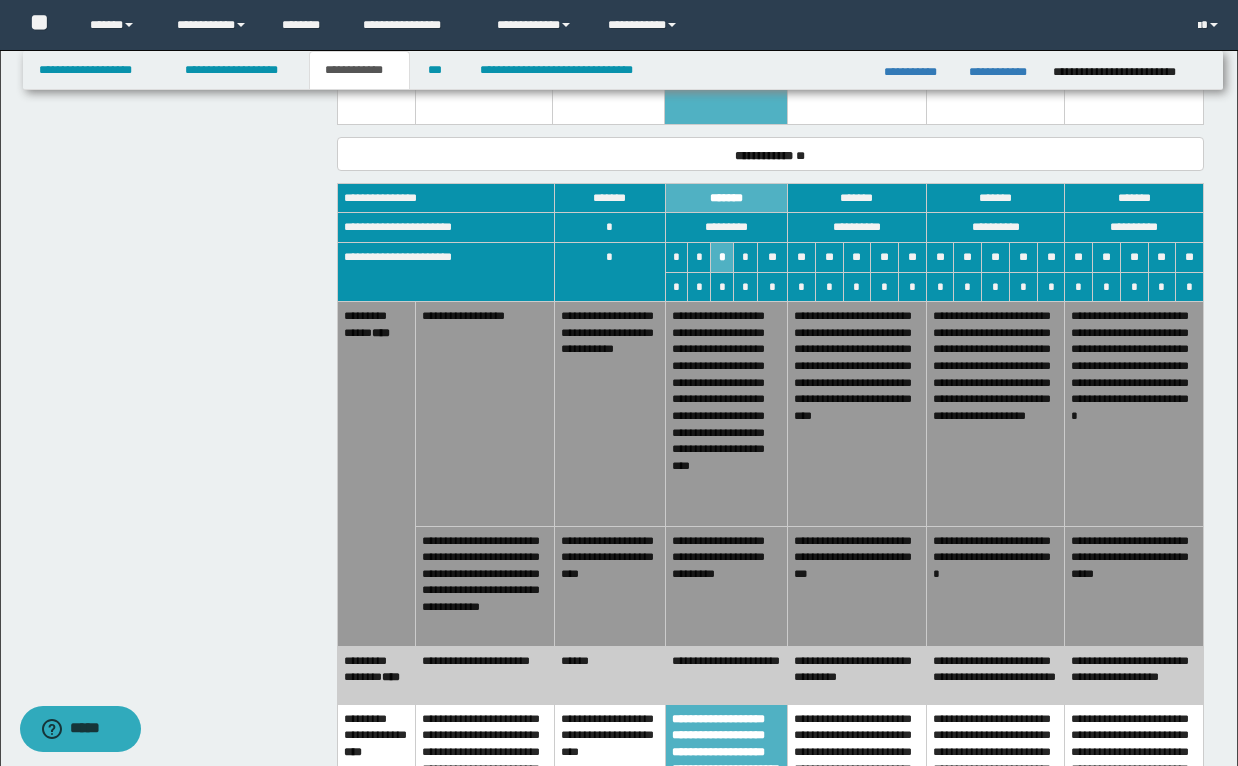click on "******" at bounding box center [610, 675] 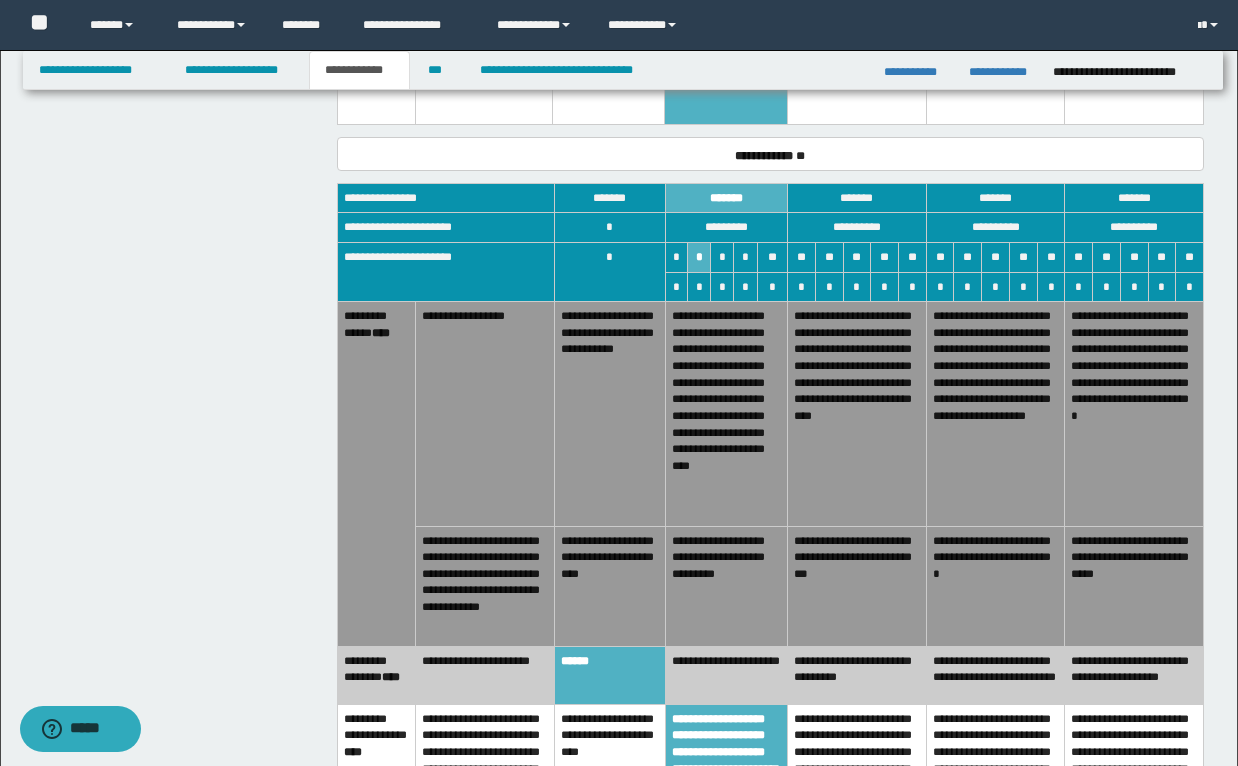click on "**********" at bounding box center (726, 586) 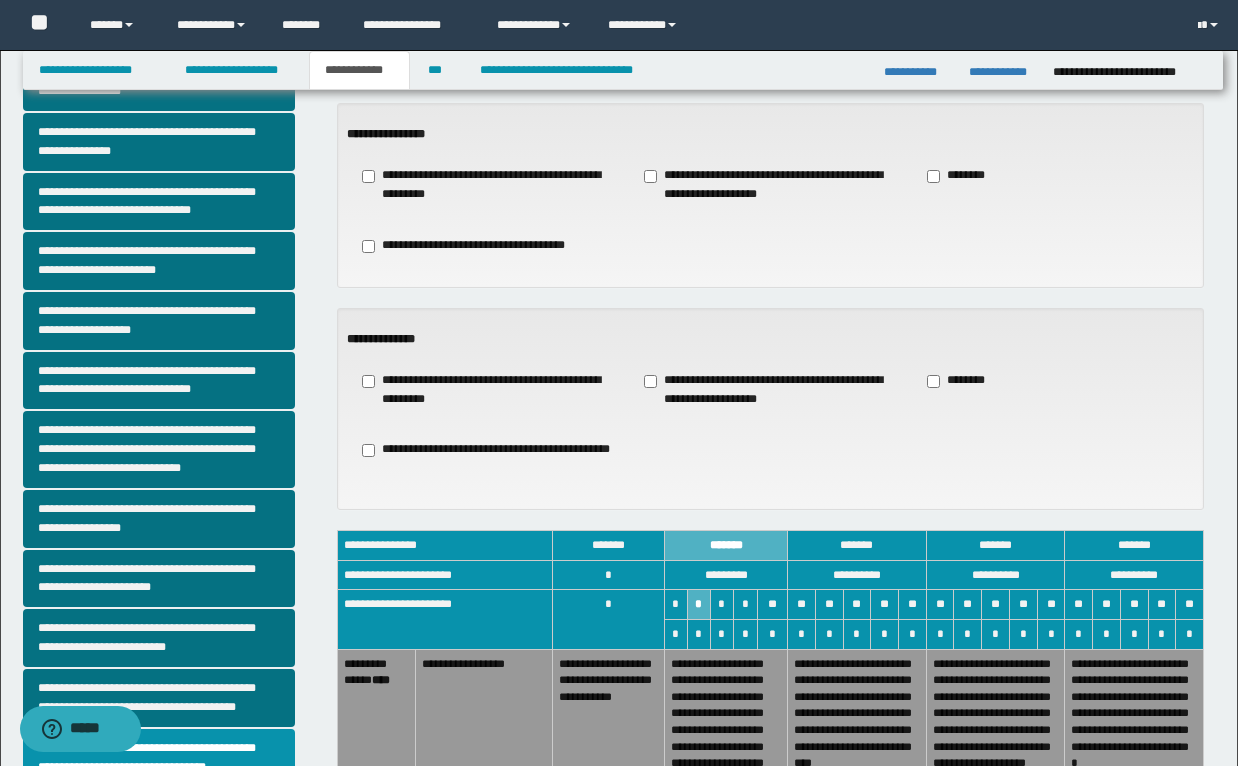 scroll, scrollTop: 240, scrollLeft: 0, axis: vertical 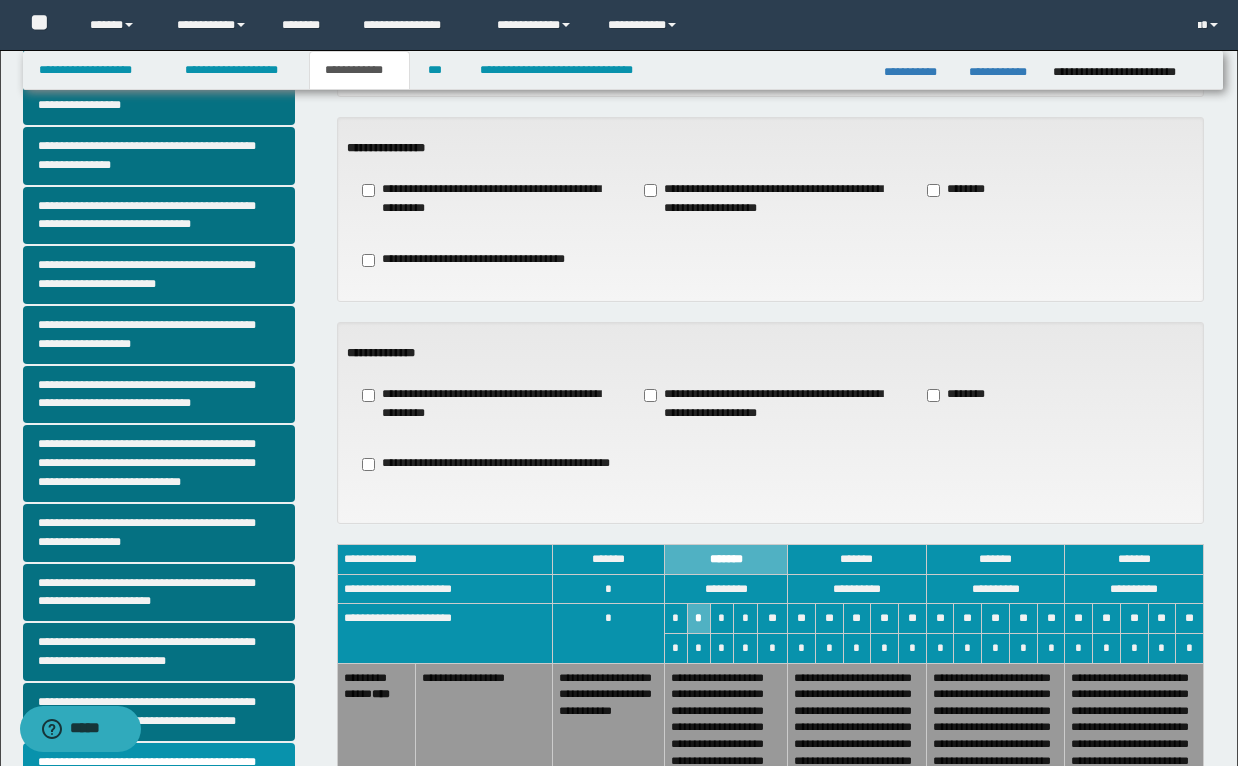 click on "**********" at bounding box center [770, 1155] 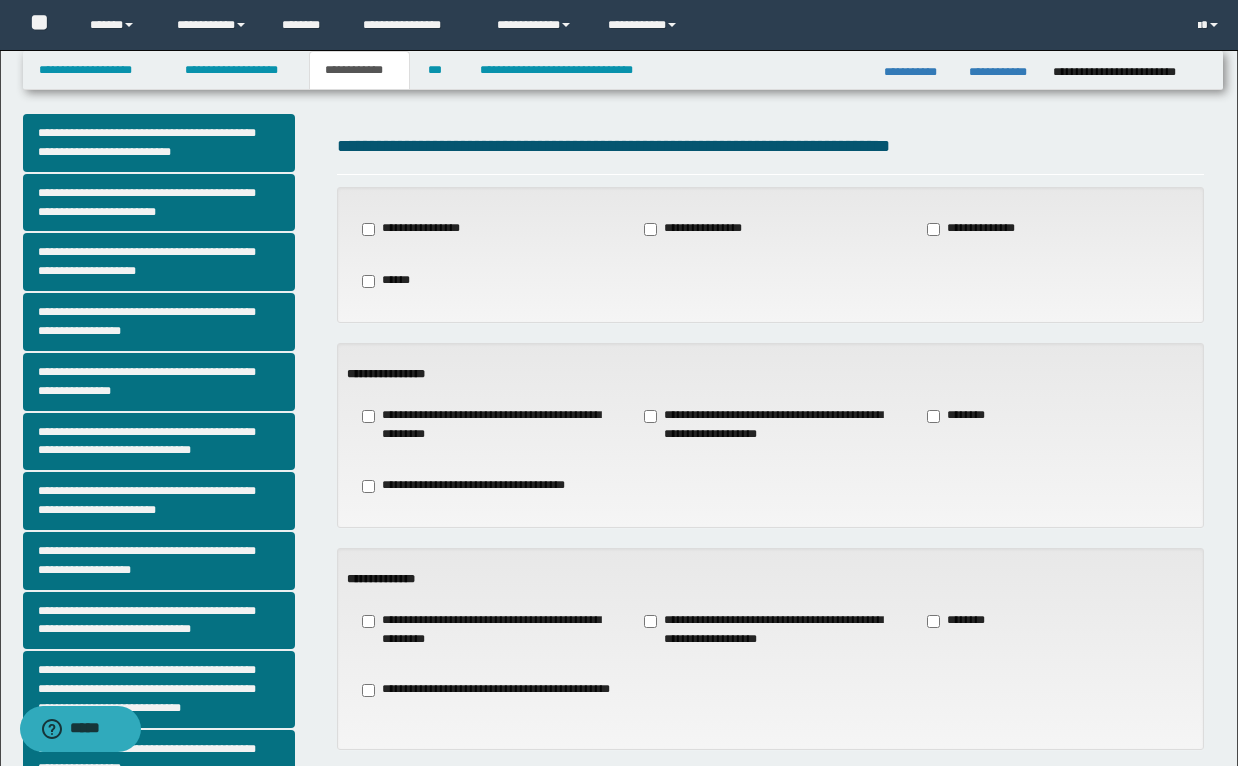 scroll, scrollTop: 0, scrollLeft: 0, axis: both 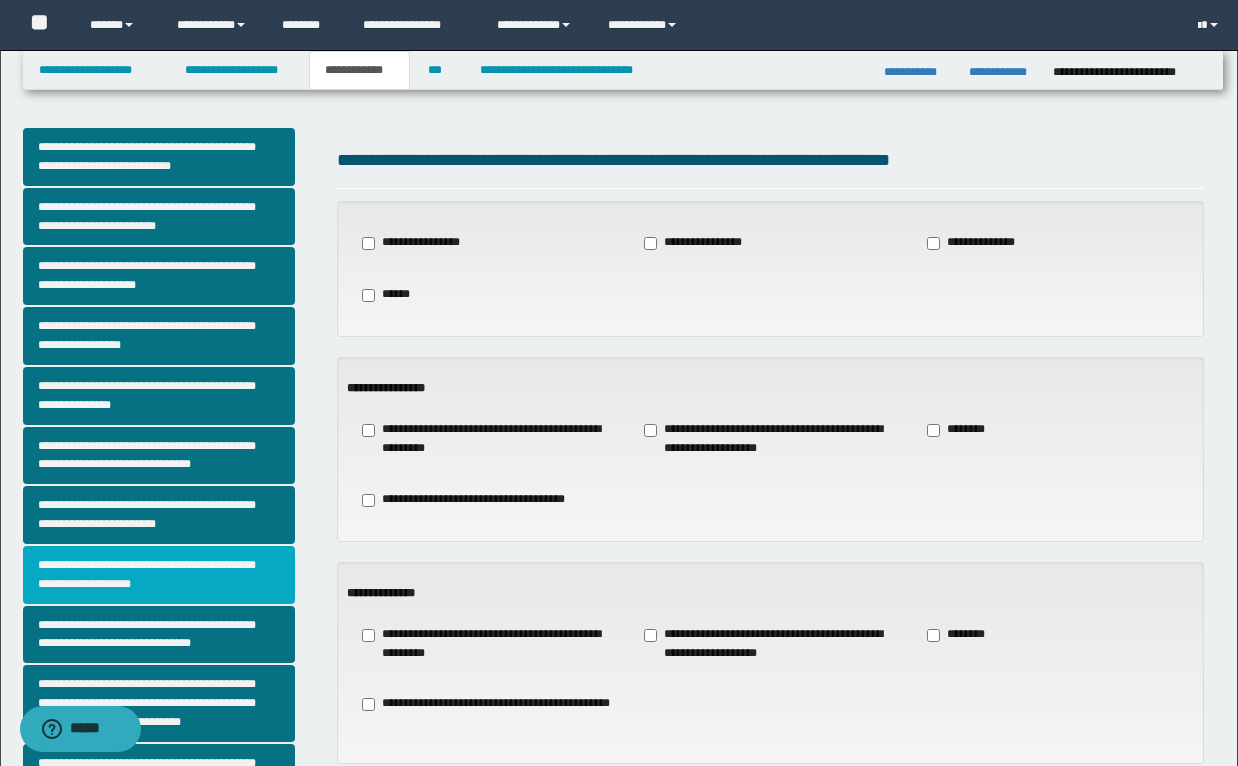 click on "**********" at bounding box center [159, 575] 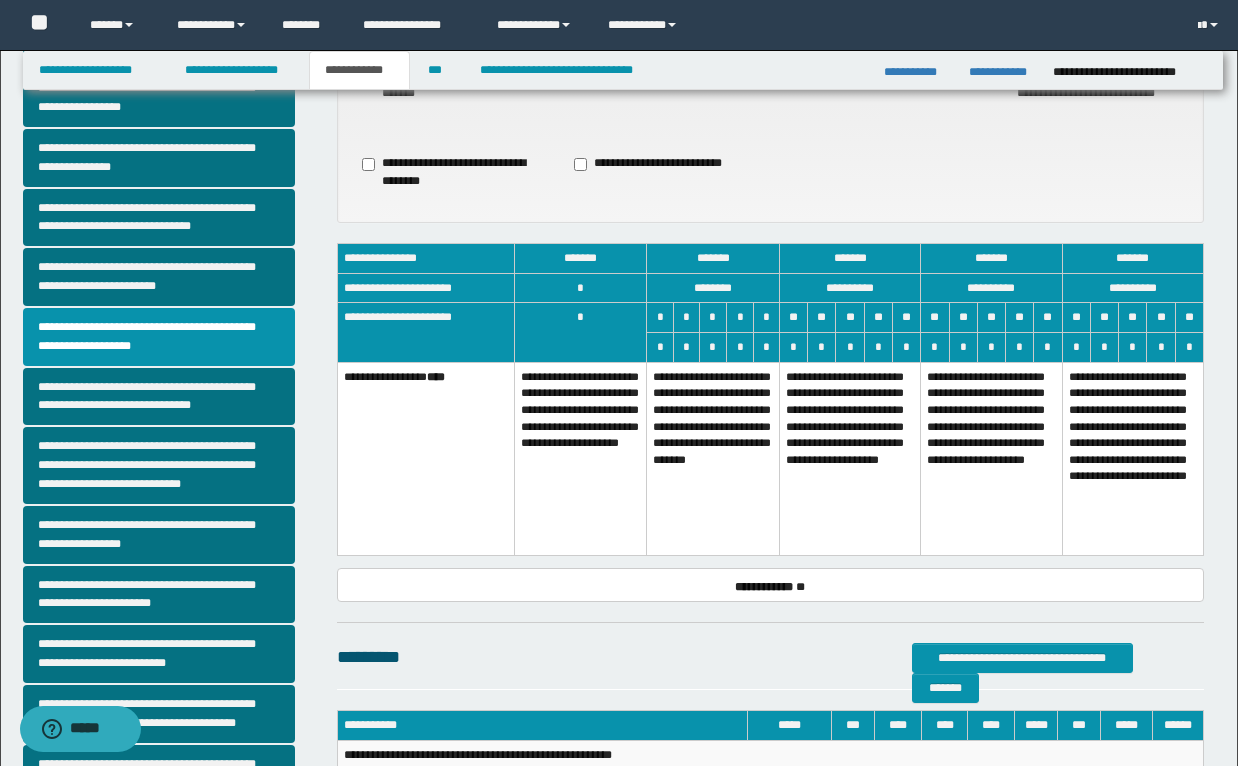 scroll, scrollTop: 280, scrollLeft: 0, axis: vertical 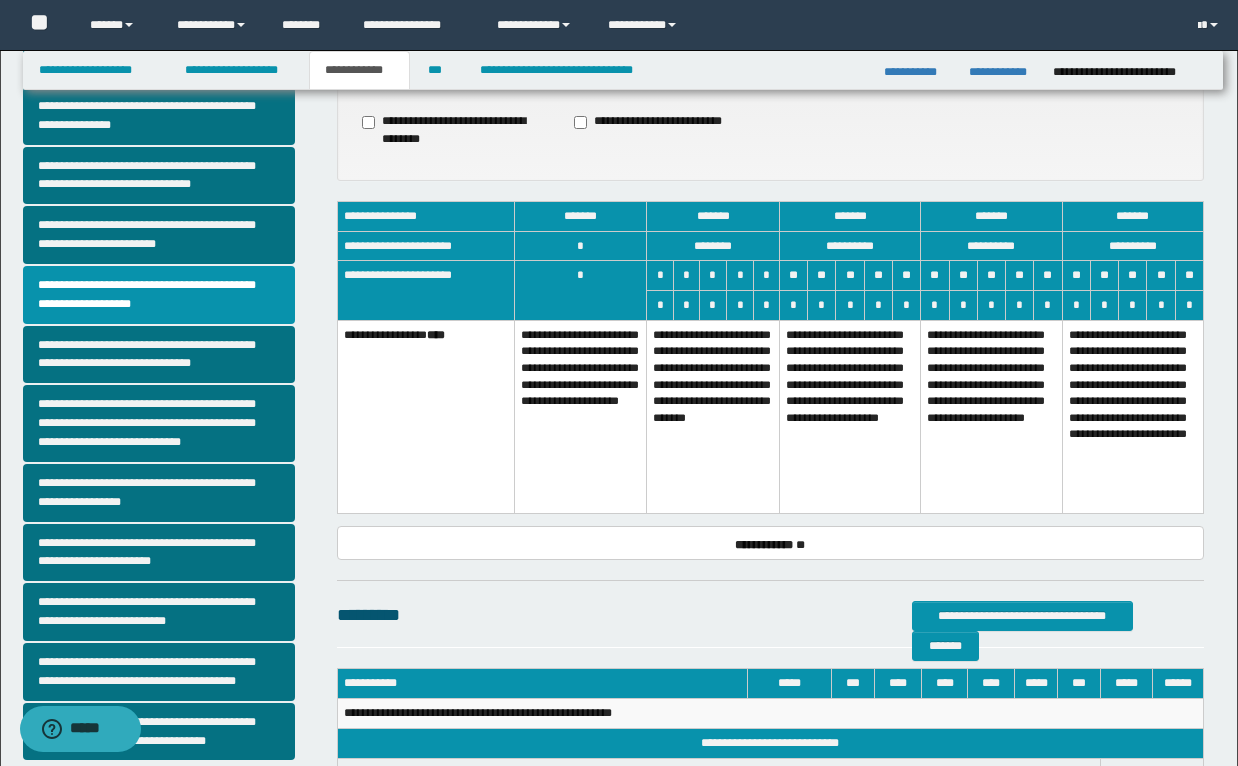 click on "**********" at bounding box center (713, 416) 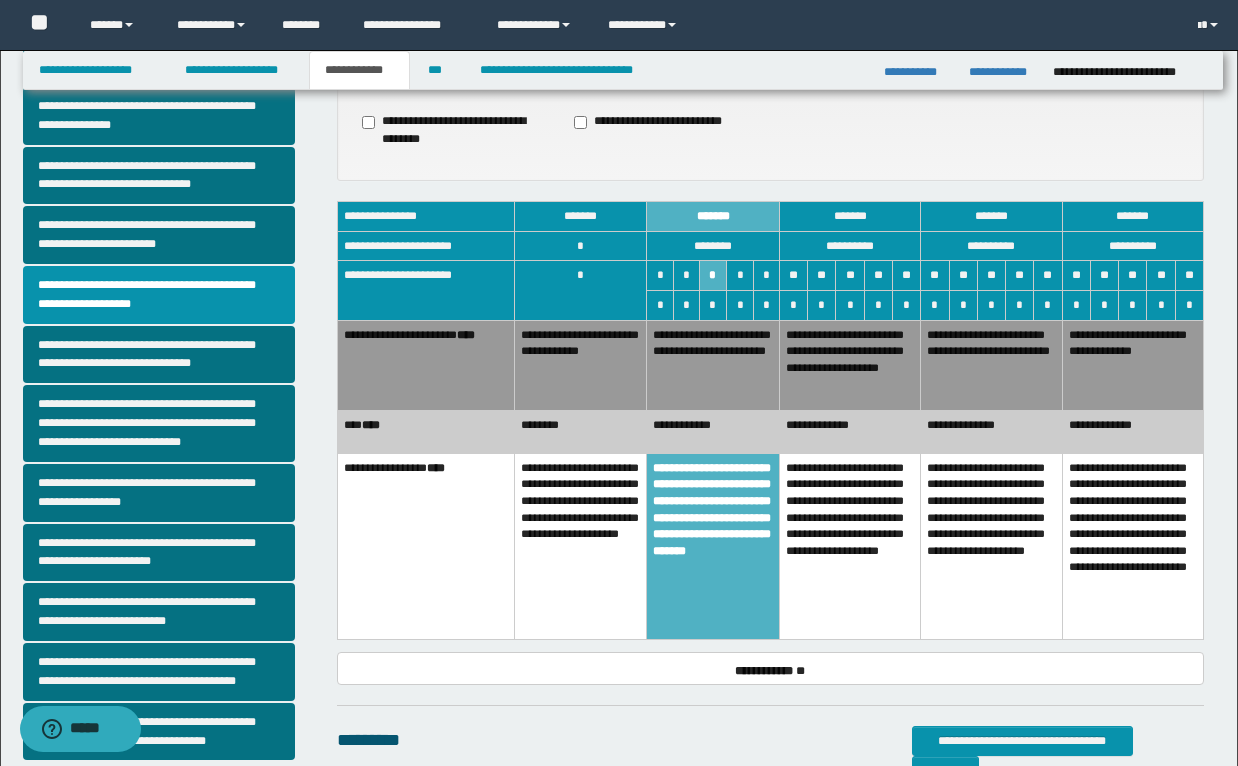 click on "**********" at bounding box center [713, 432] 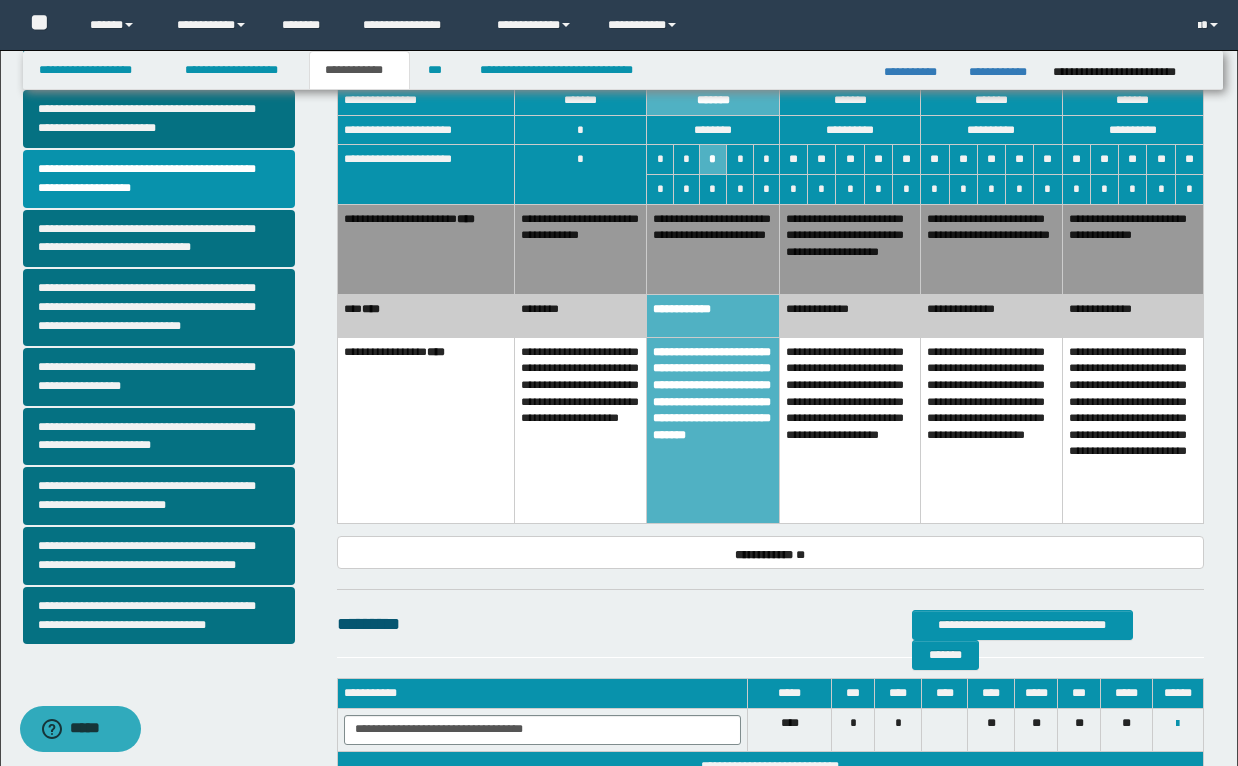 scroll, scrollTop: 399, scrollLeft: 0, axis: vertical 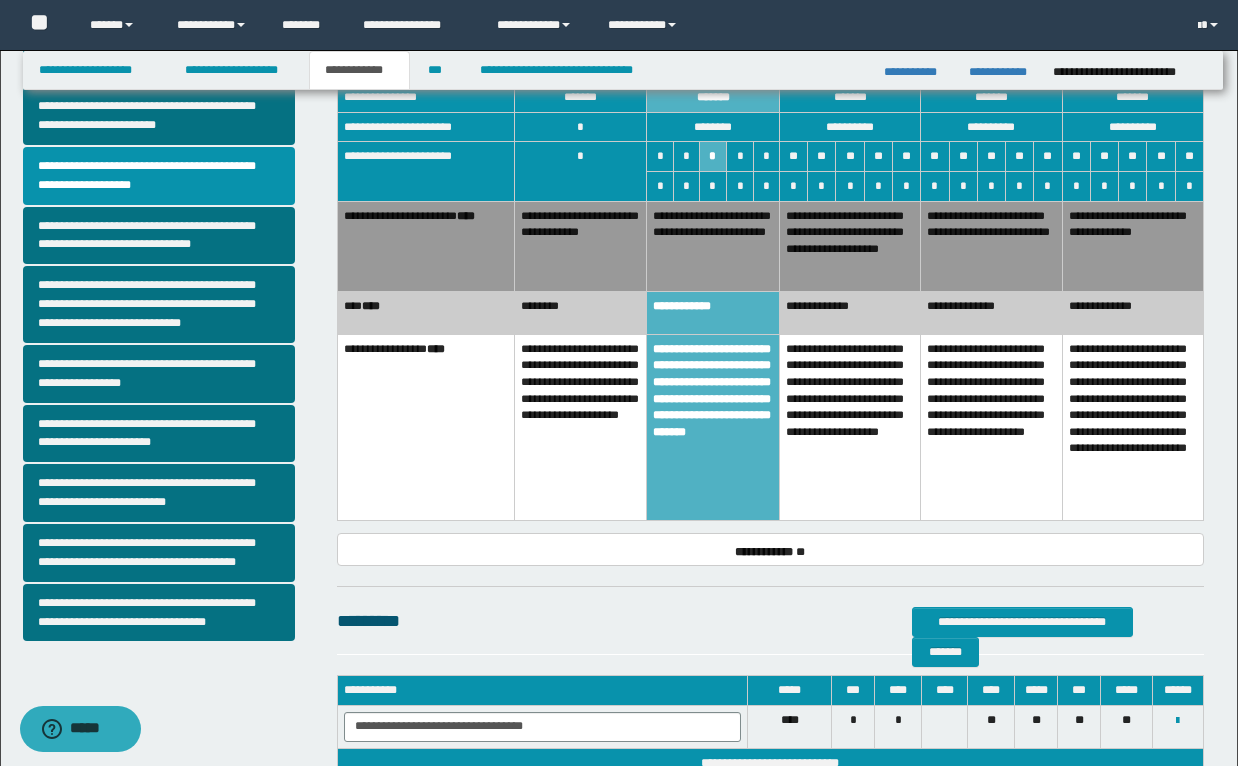 click on "**********" at bounding box center [713, 246] 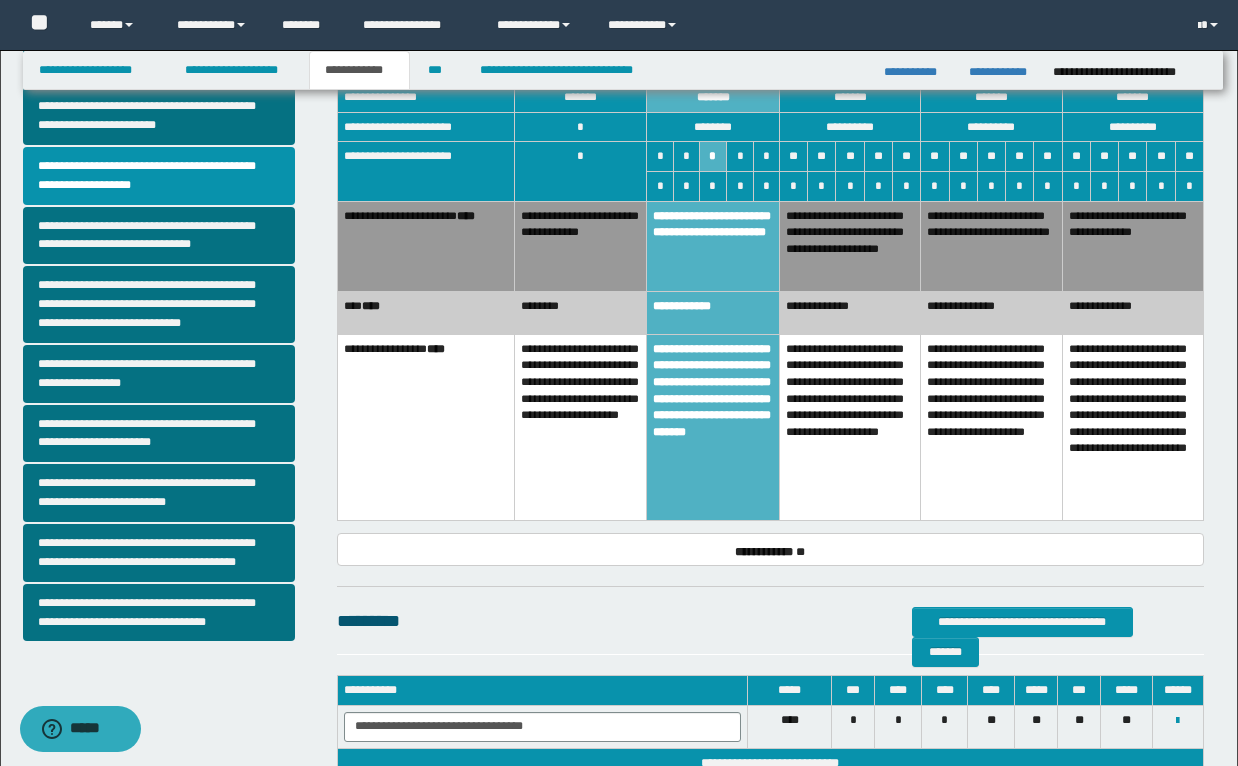 click on "**********" at bounding box center (849, 246) 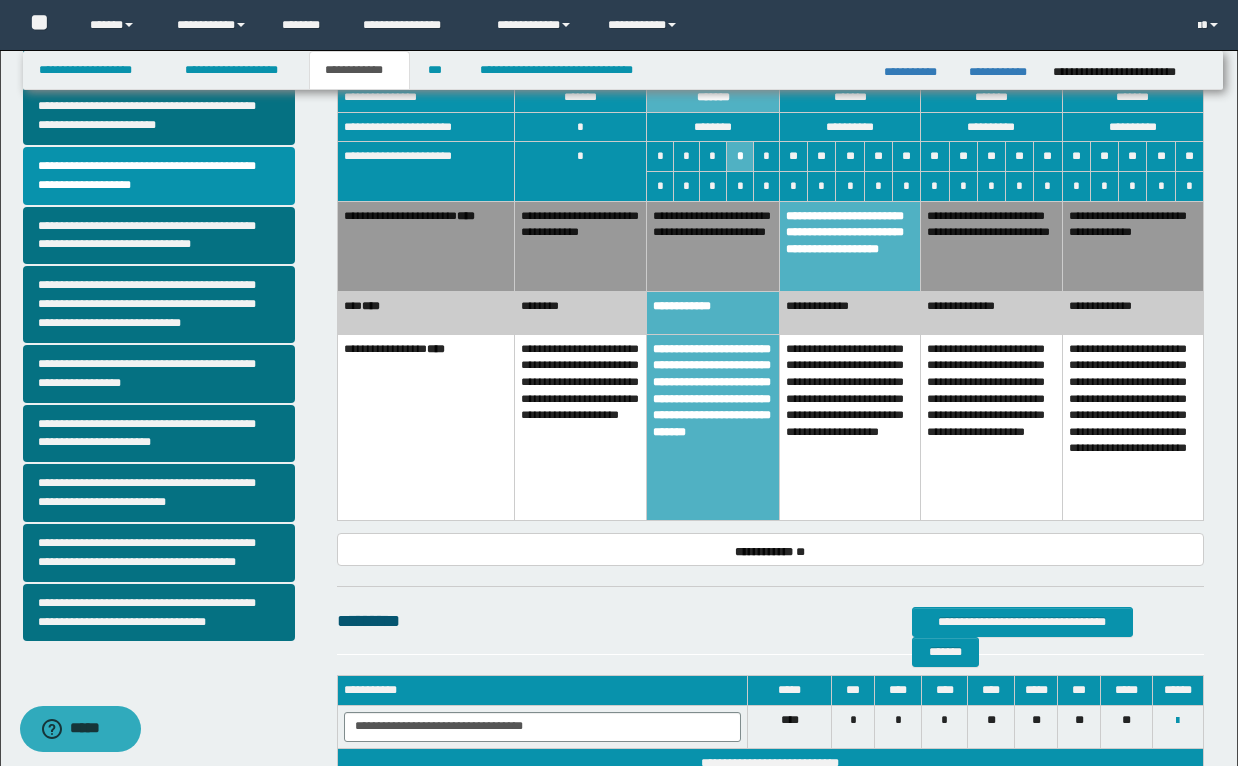 click on "**********" at bounding box center (713, 246) 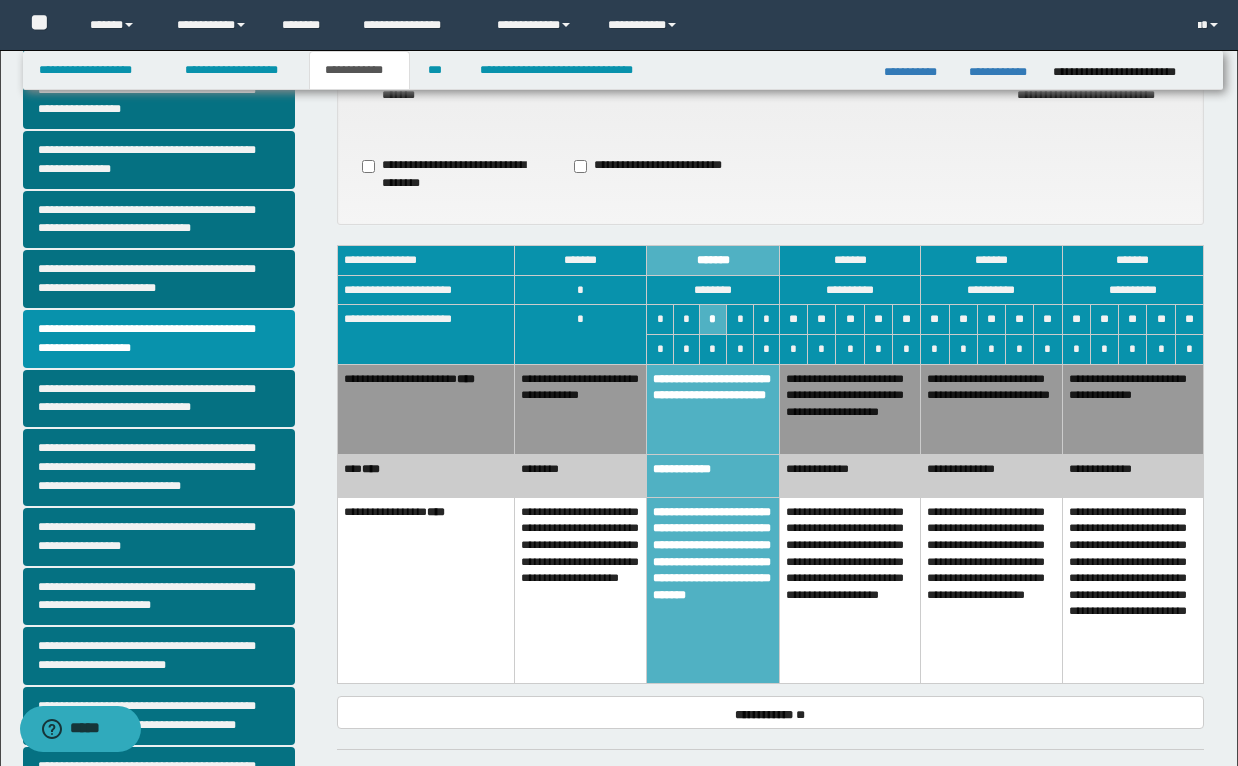 scroll, scrollTop: 240, scrollLeft: 0, axis: vertical 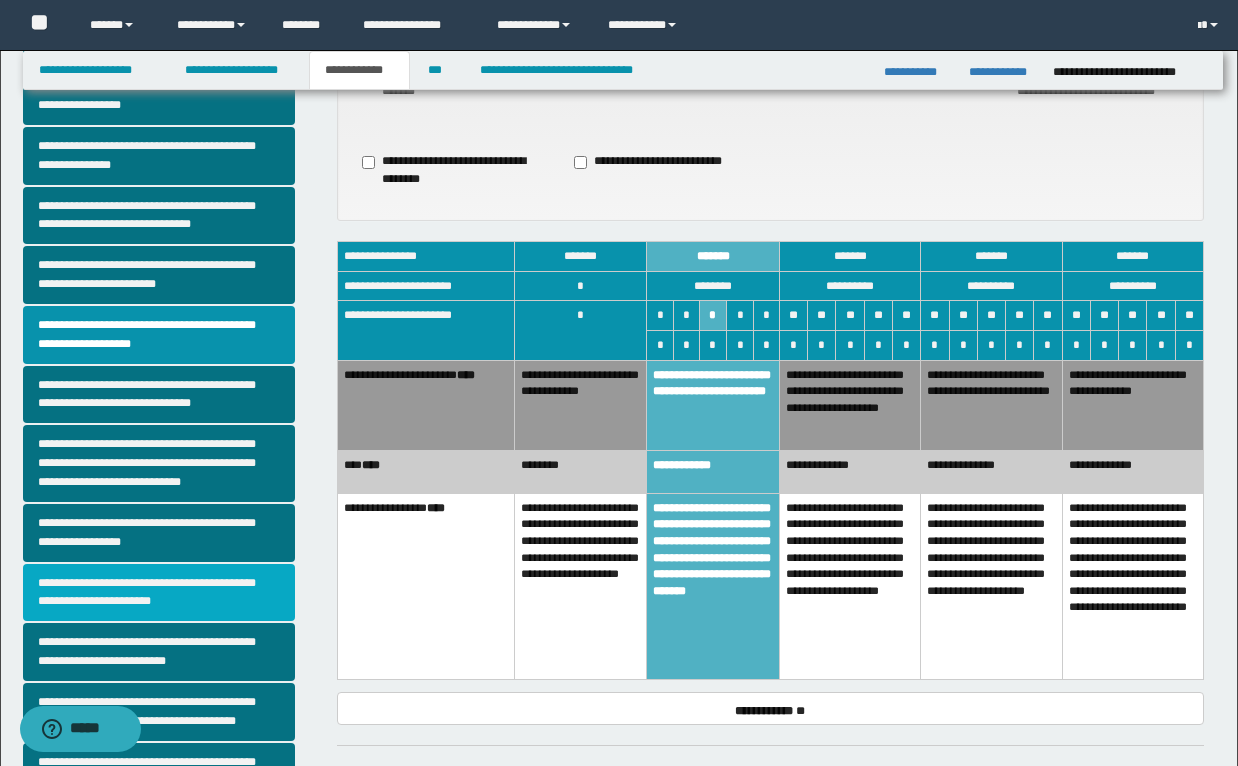 click on "**********" at bounding box center [159, 593] 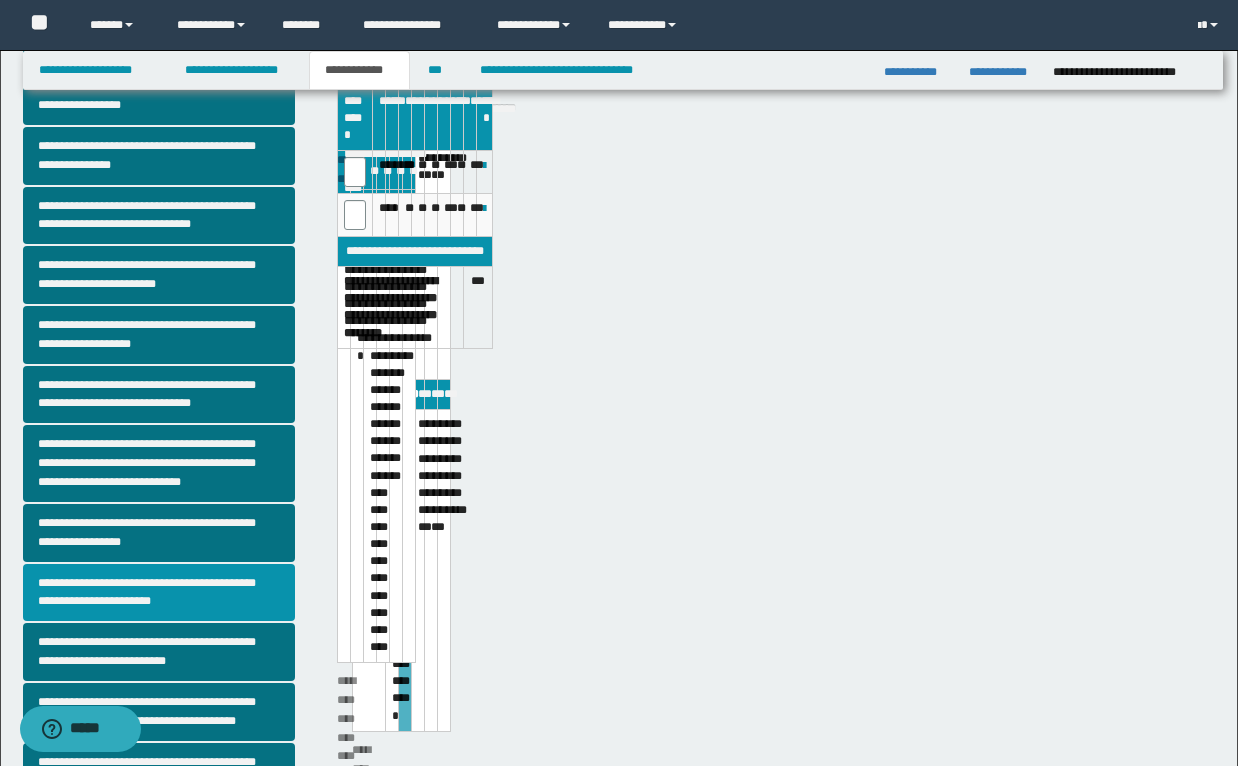 scroll, scrollTop: 0, scrollLeft: 0, axis: both 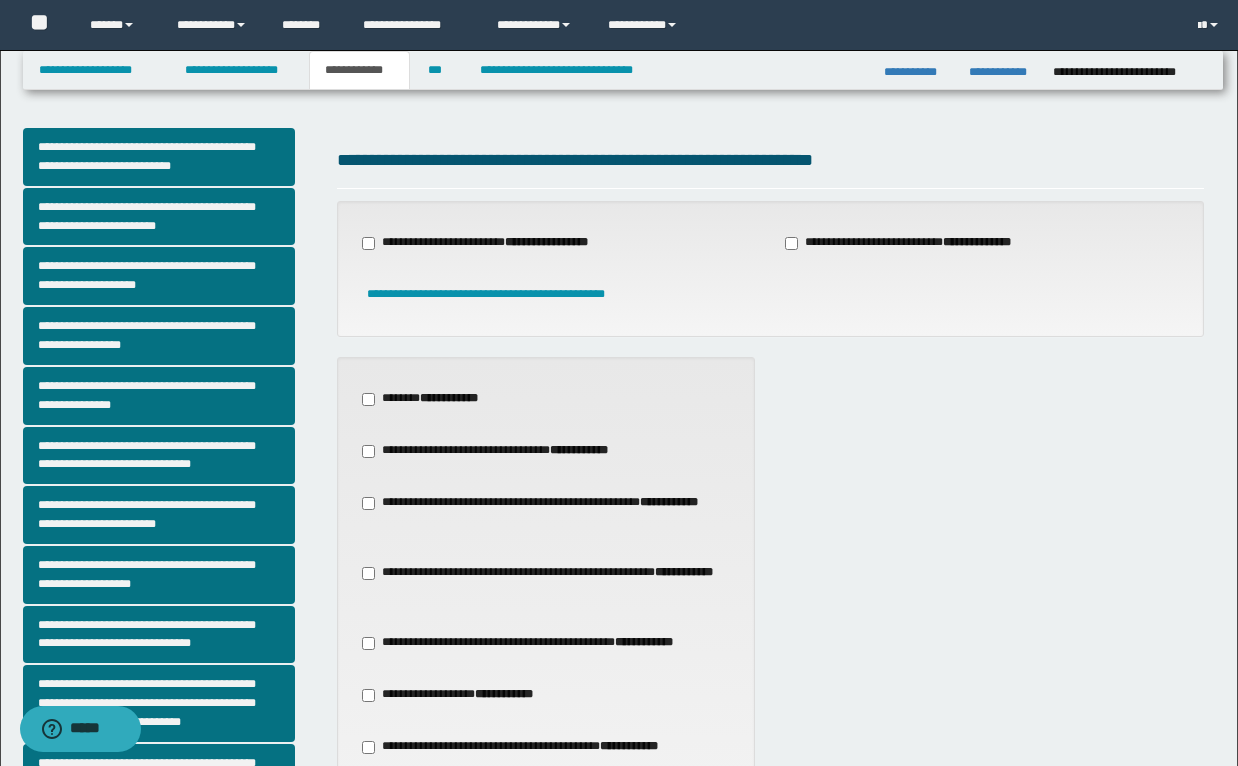 click on "**********" at bounding box center [546, 643] 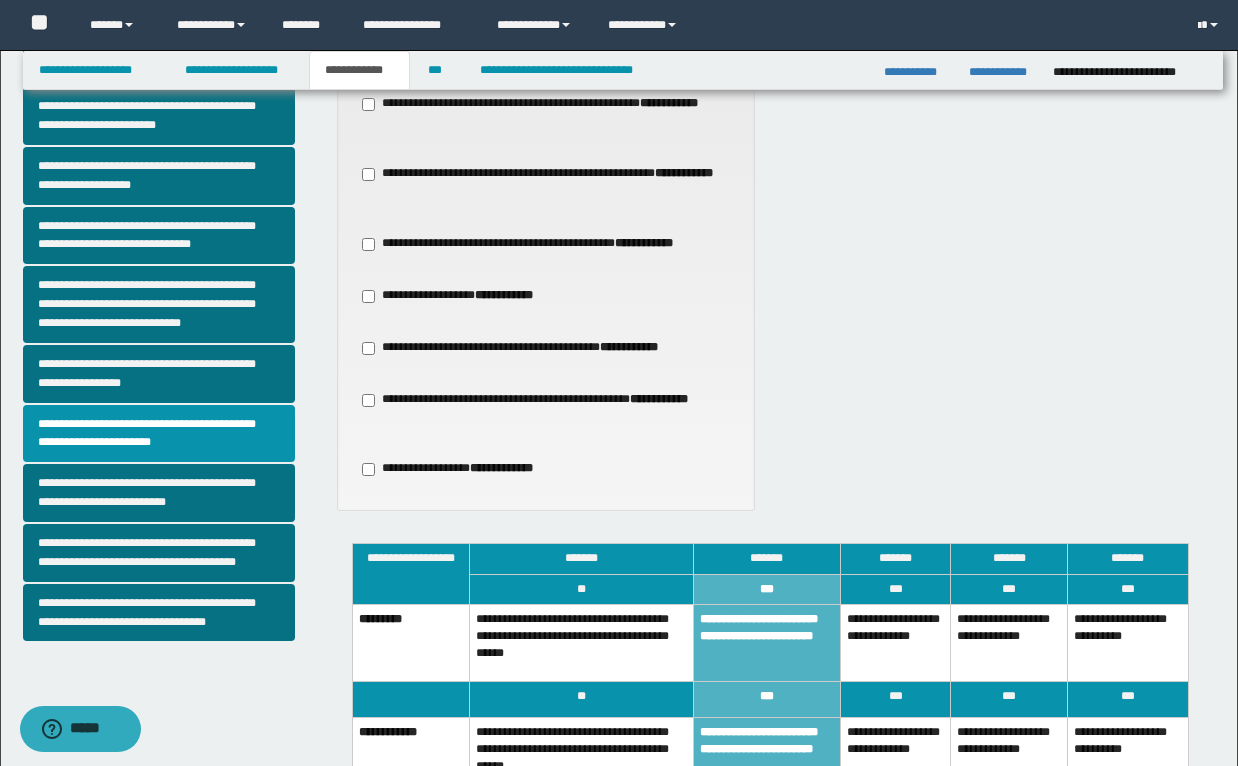 scroll, scrollTop: 400, scrollLeft: 0, axis: vertical 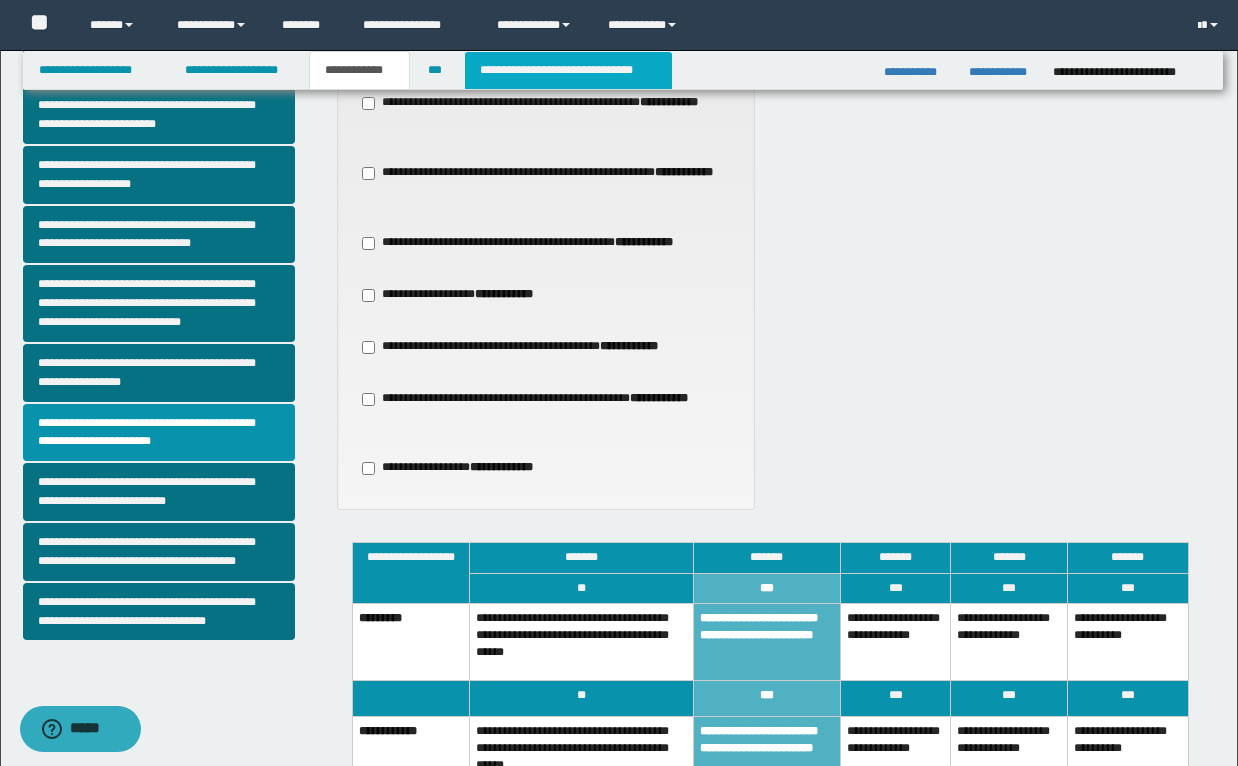 click on "**********" at bounding box center (568, 70) 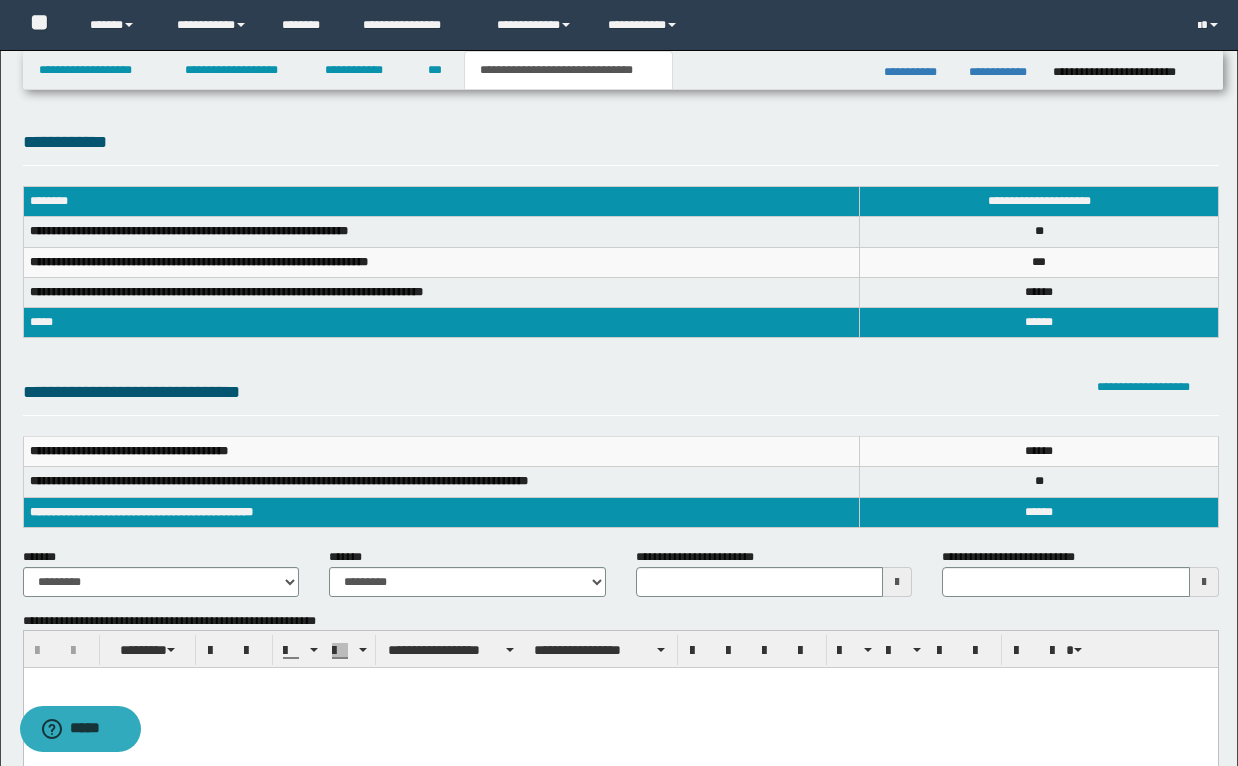 scroll, scrollTop: 0, scrollLeft: 0, axis: both 